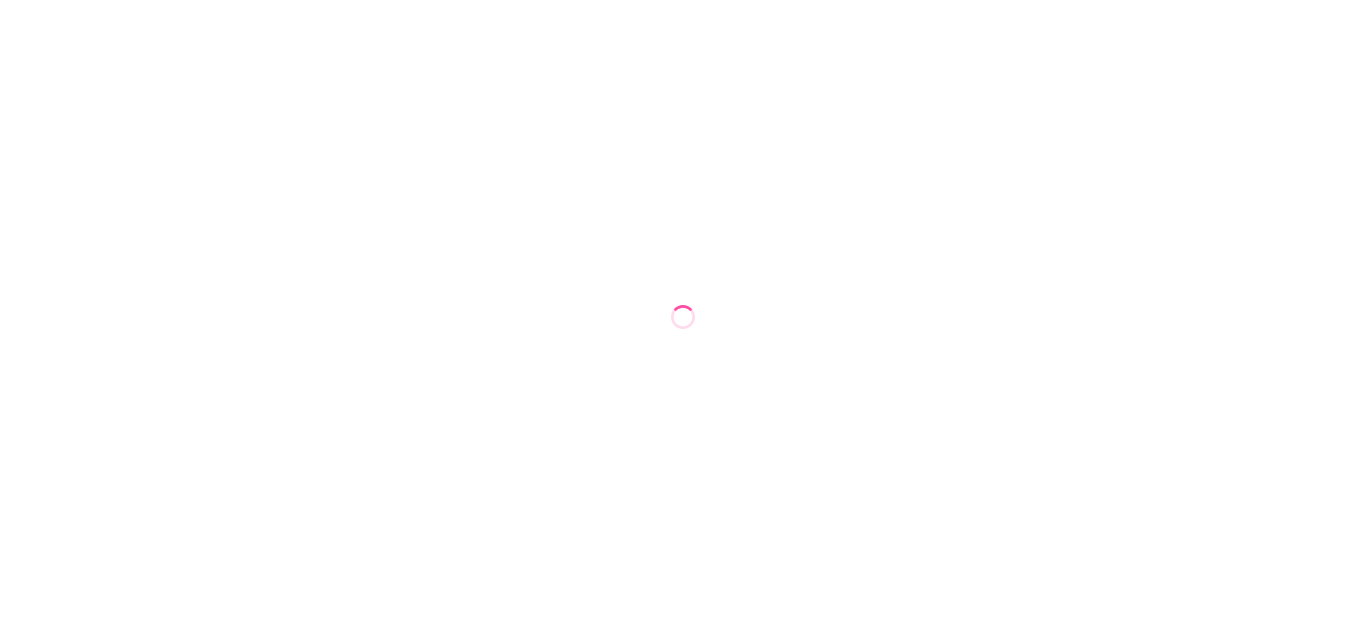 scroll, scrollTop: 0, scrollLeft: 0, axis: both 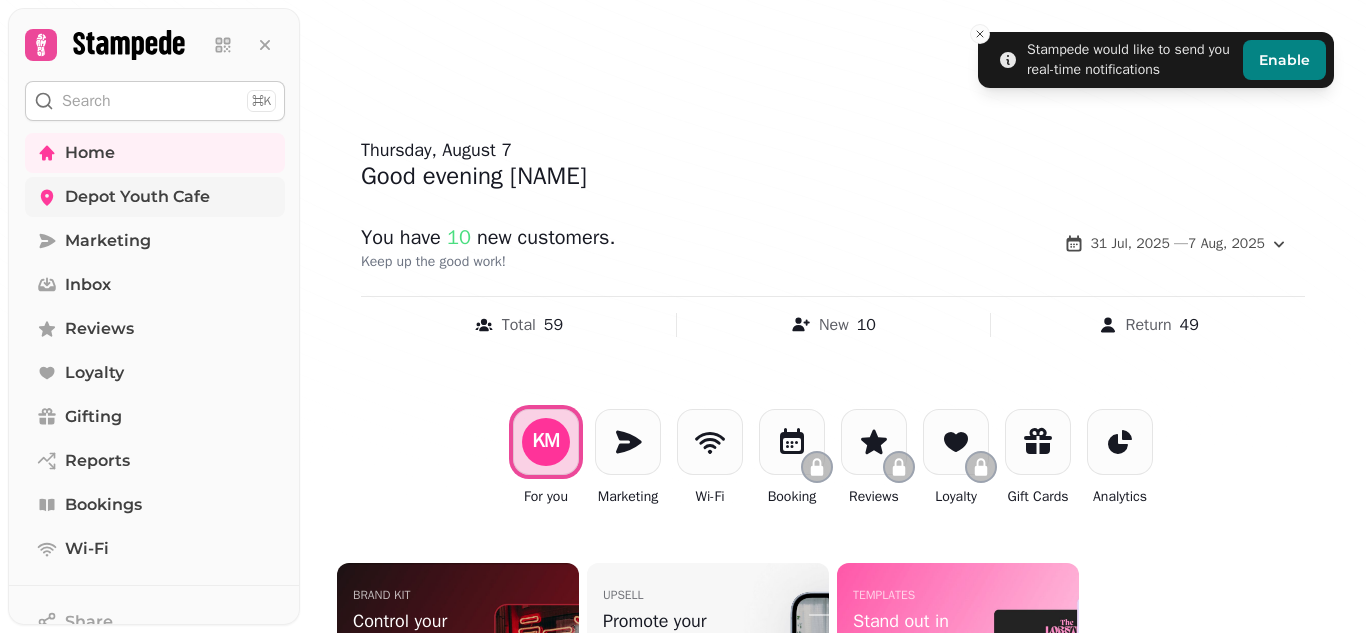 click on "Depot Youth Cafe" at bounding box center (137, 197) 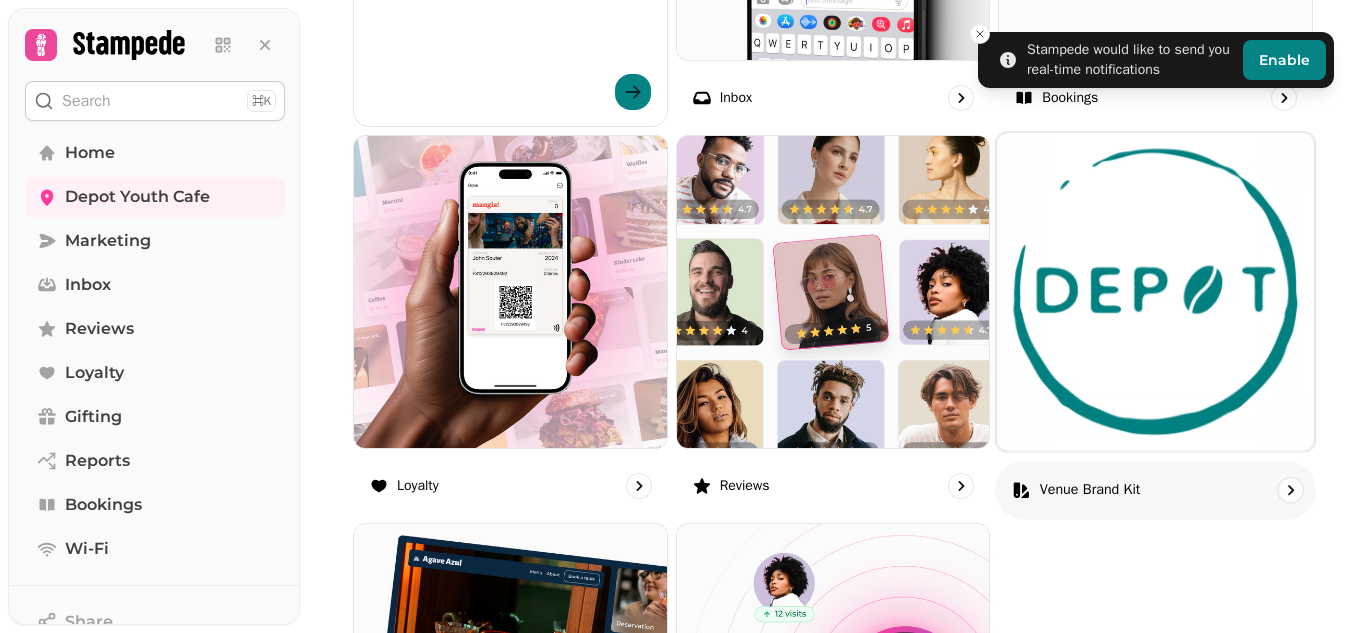 scroll, scrollTop: 981, scrollLeft: 0, axis: vertical 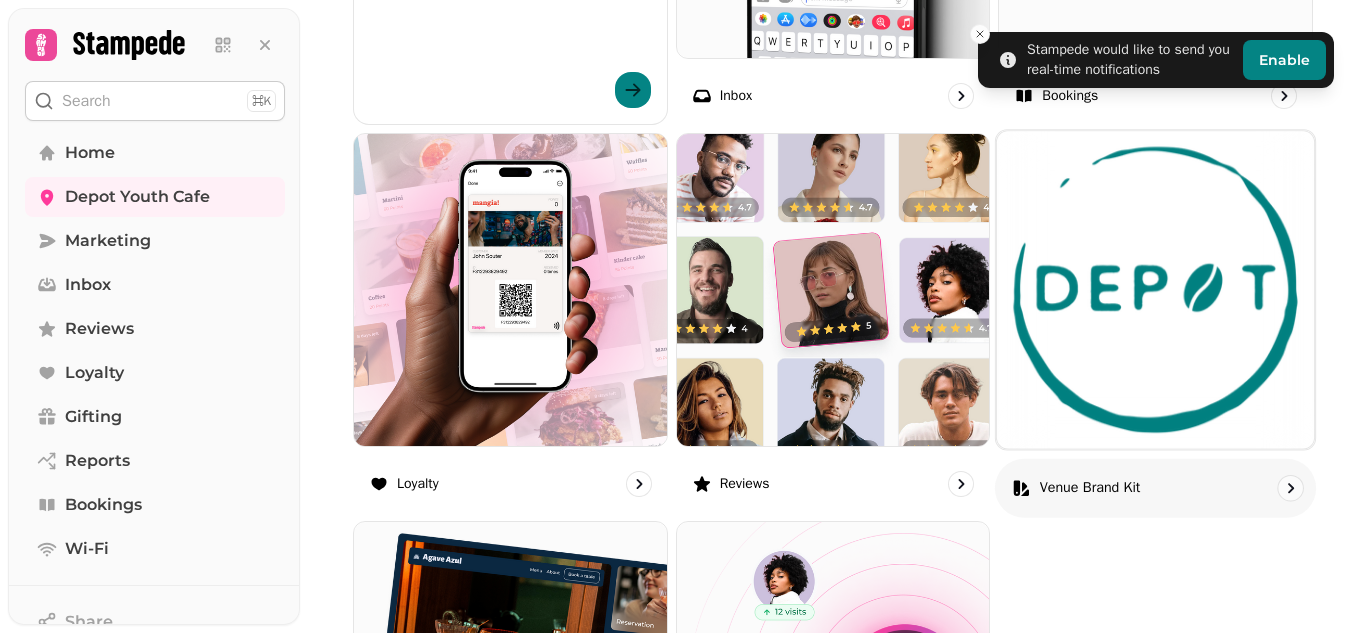 click at bounding box center (1155, 289) 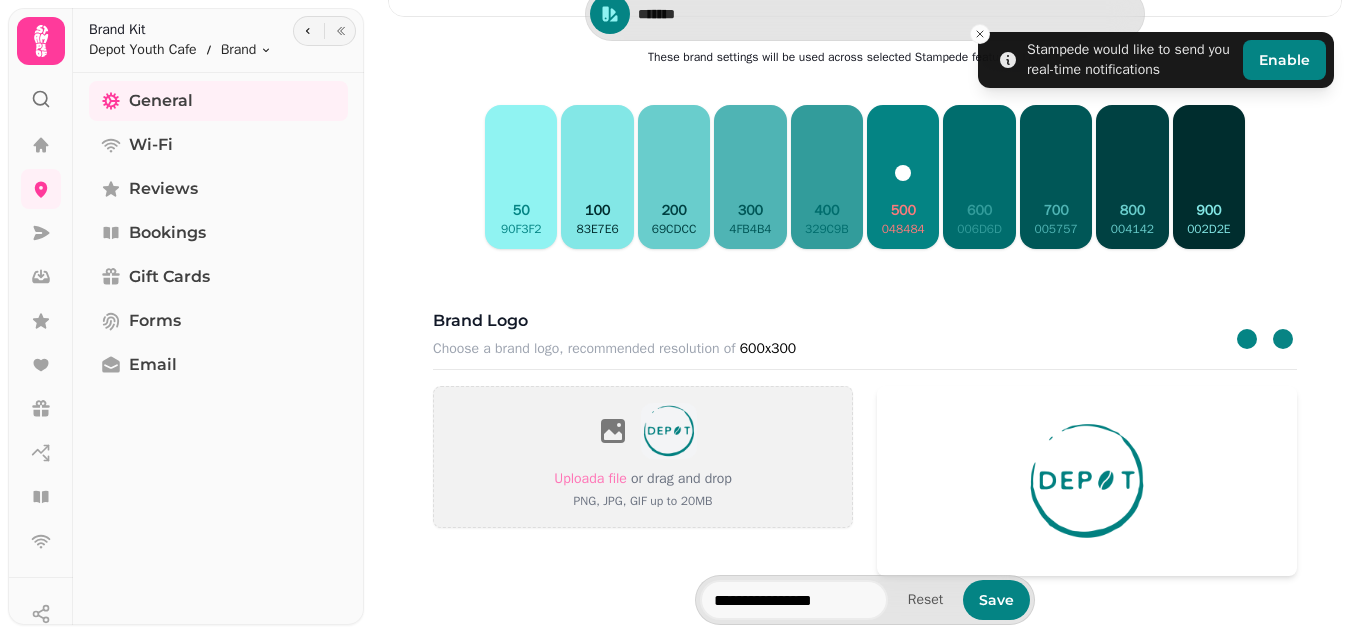 scroll, scrollTop: 6, scrollLeft: 0, axis: vertical 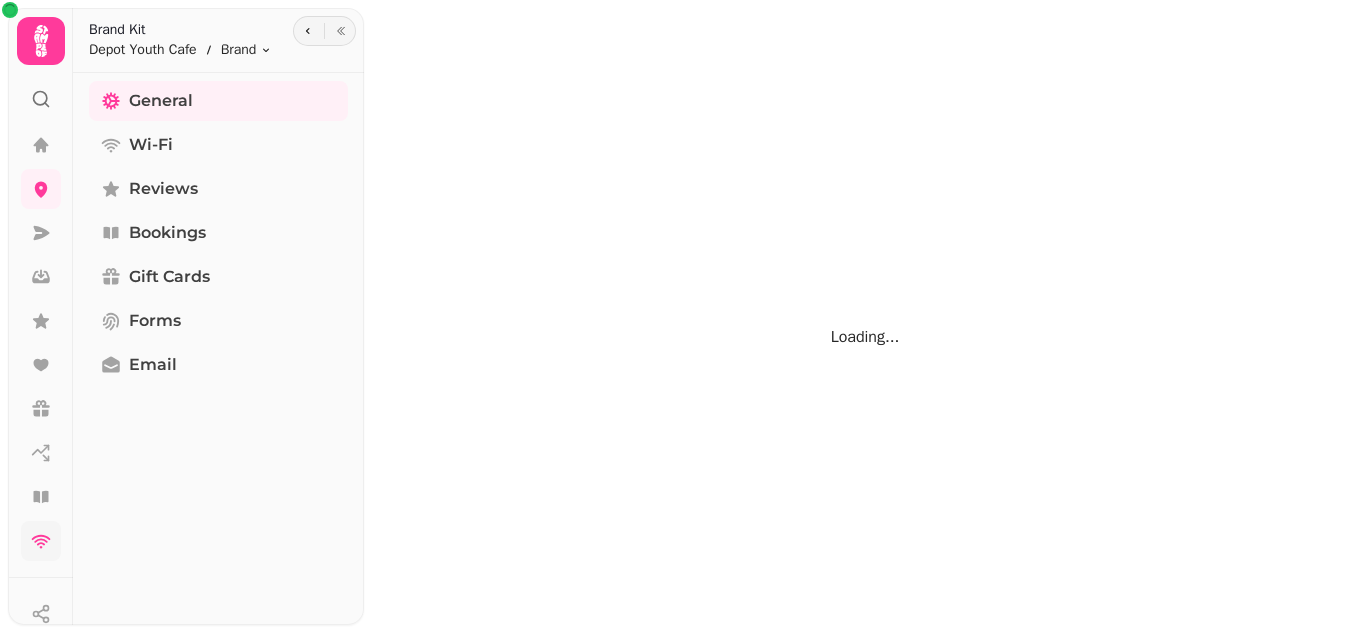 click 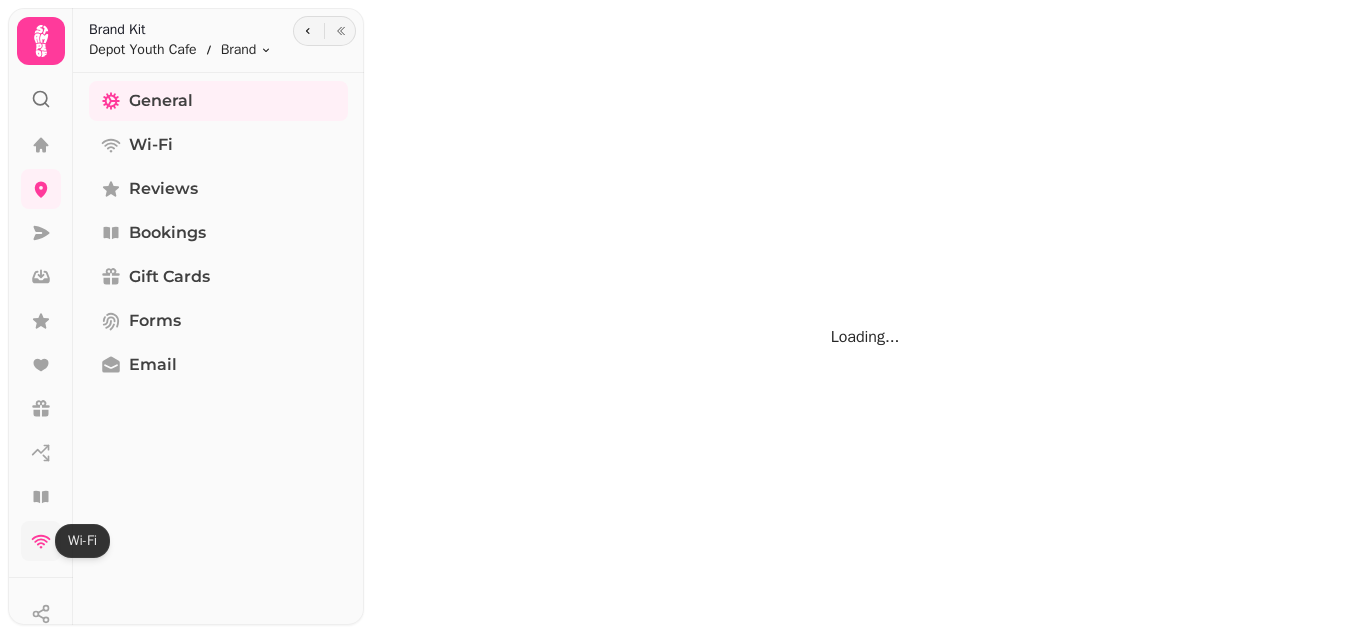 scroll, scrollTop: 0, scrollLeft: 0, axis: both 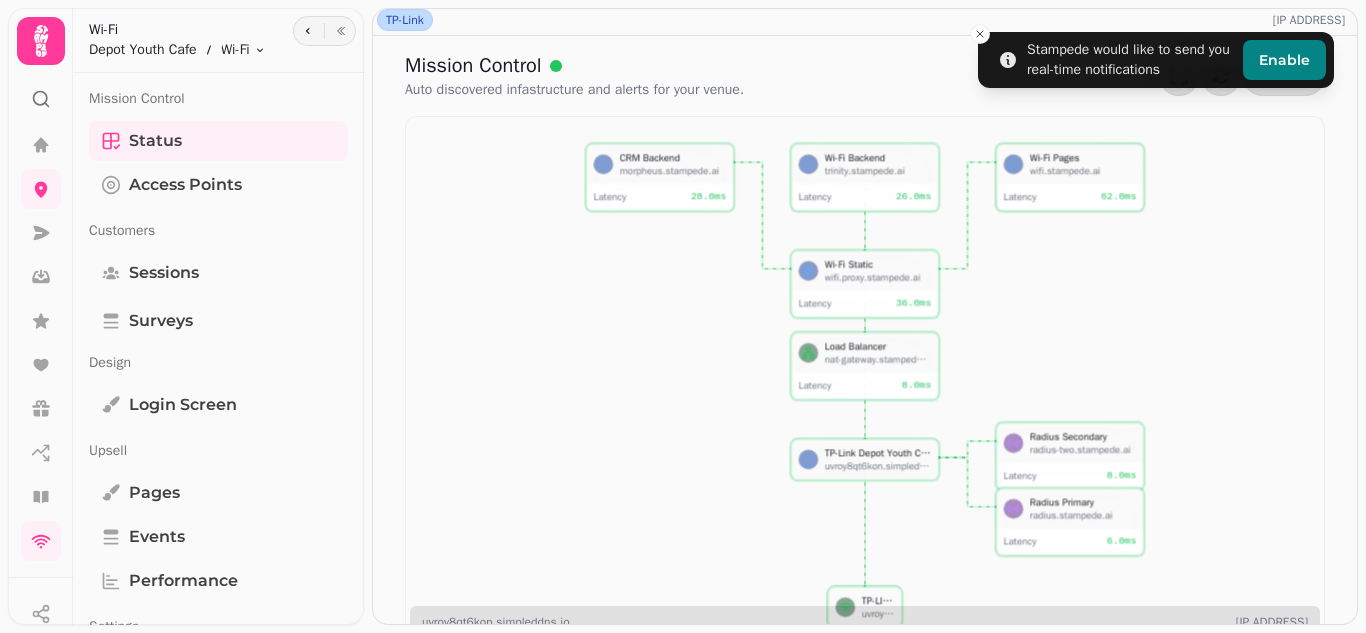 click on "wifi.stampede.ai" at bounding box center (1083, 170) 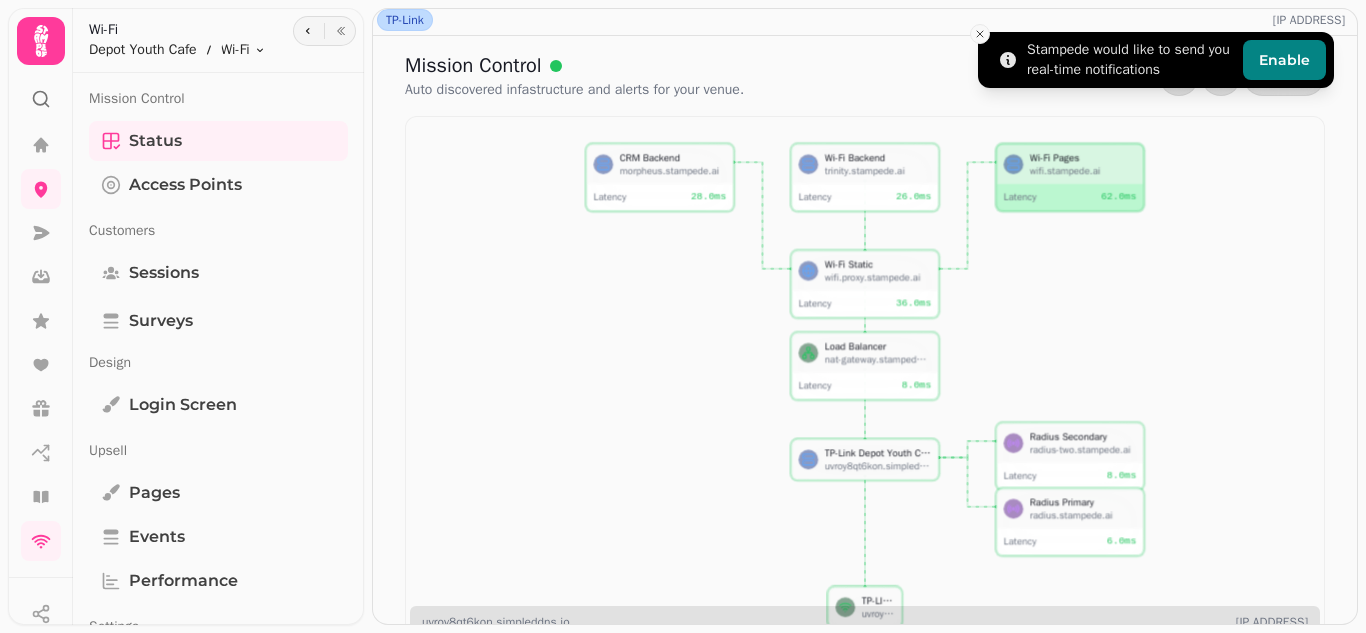 click 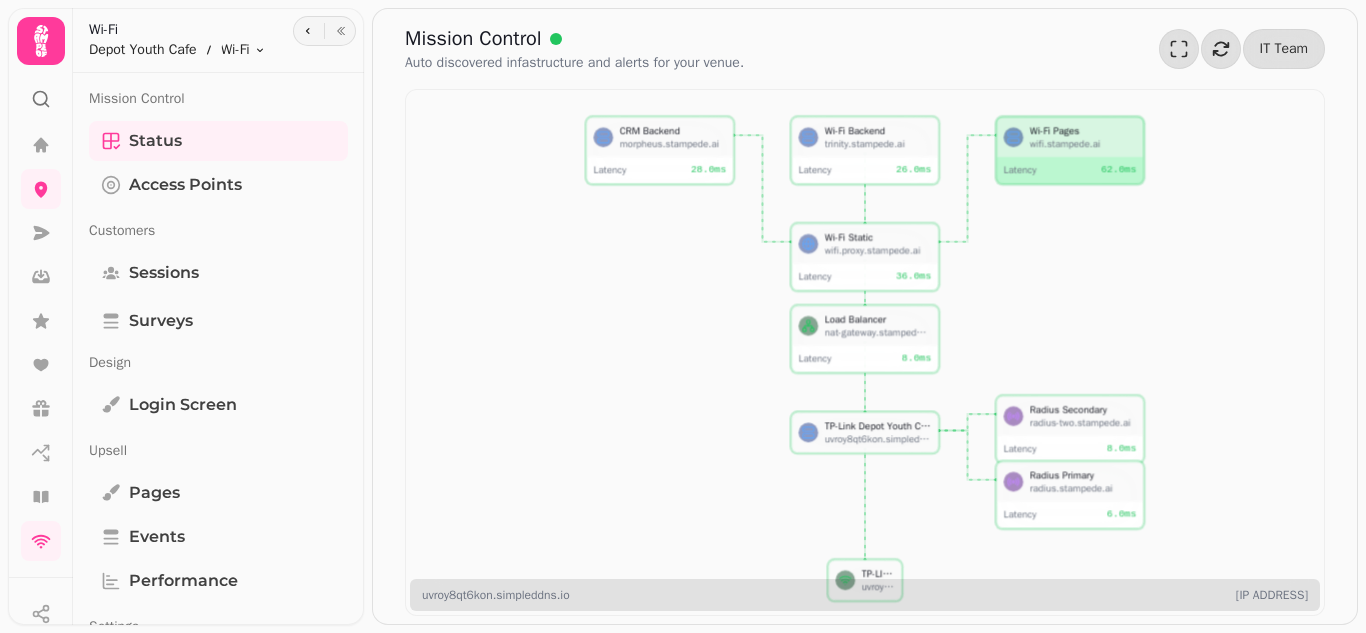 scroll, scrollTop: 0, scrollLeft: 0, axis: both 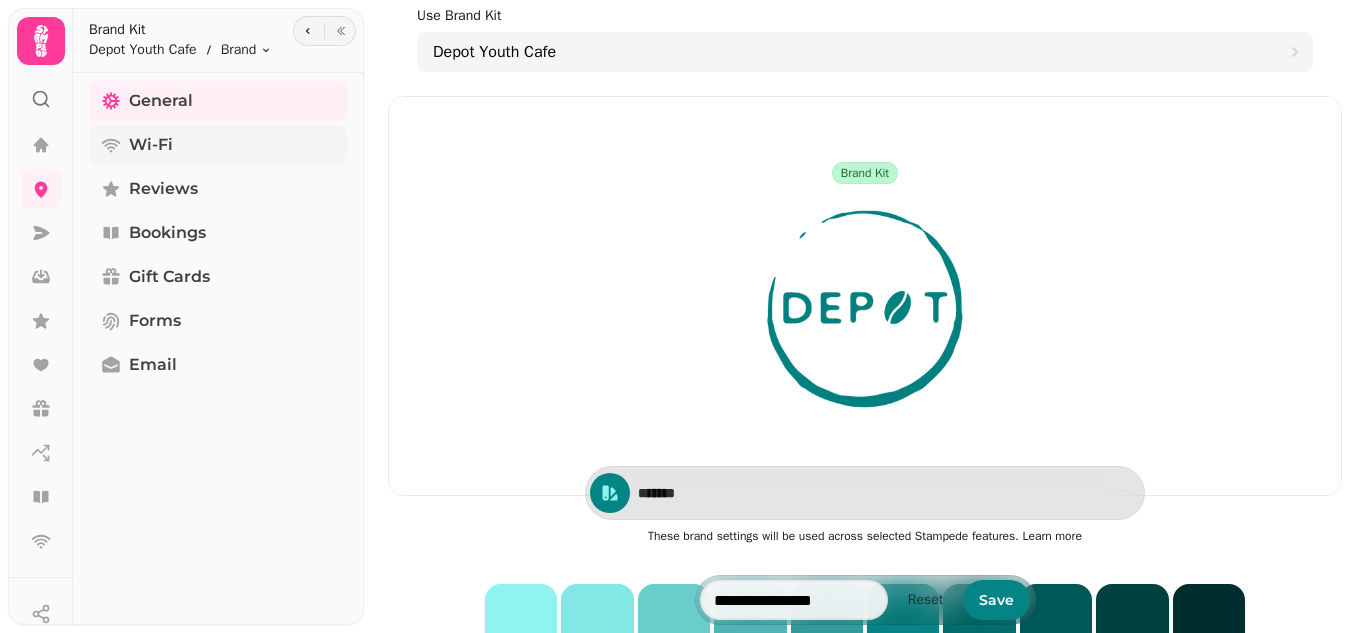 click on "Wi-Fi" at bounding box center [218, 145] 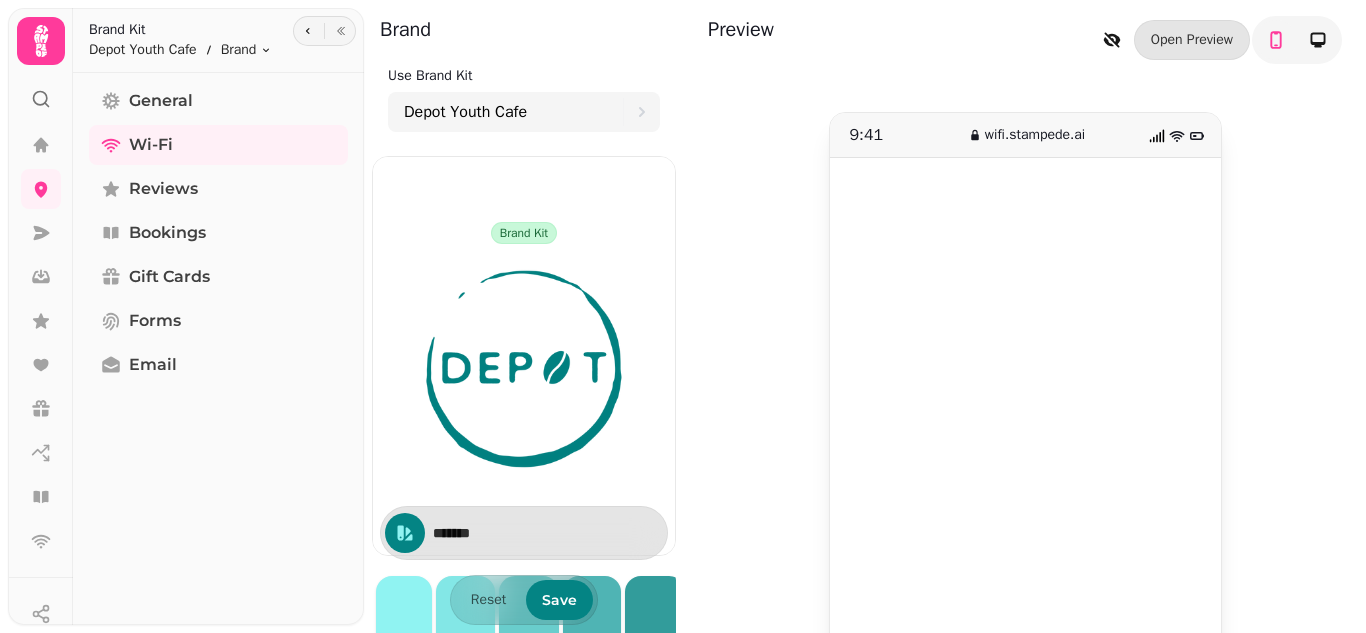 scroll, scrollTop: 96, scrollLeft: 0, axis: vertical 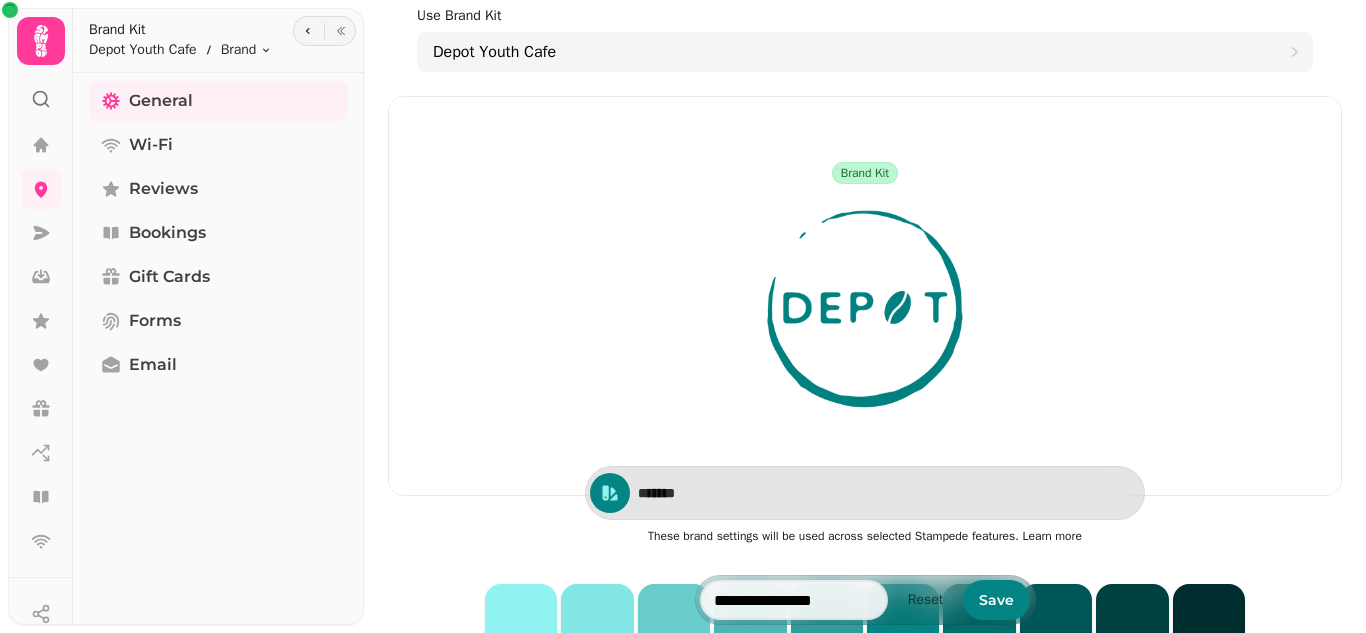 click 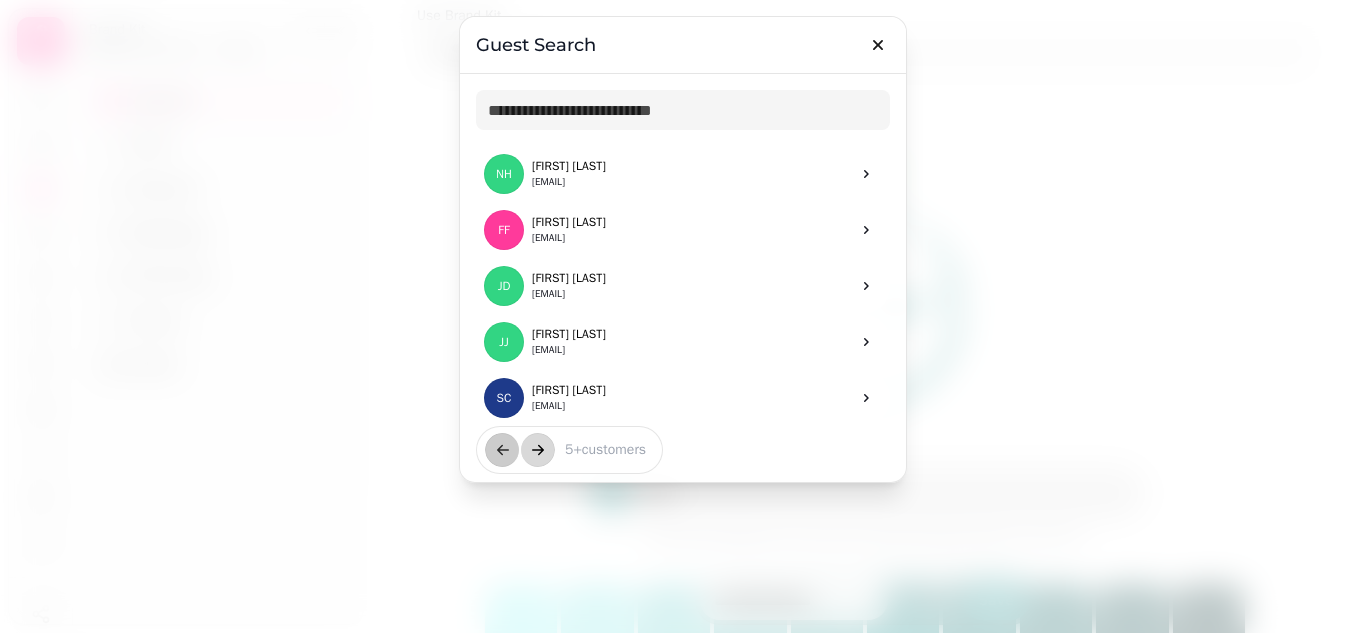 click 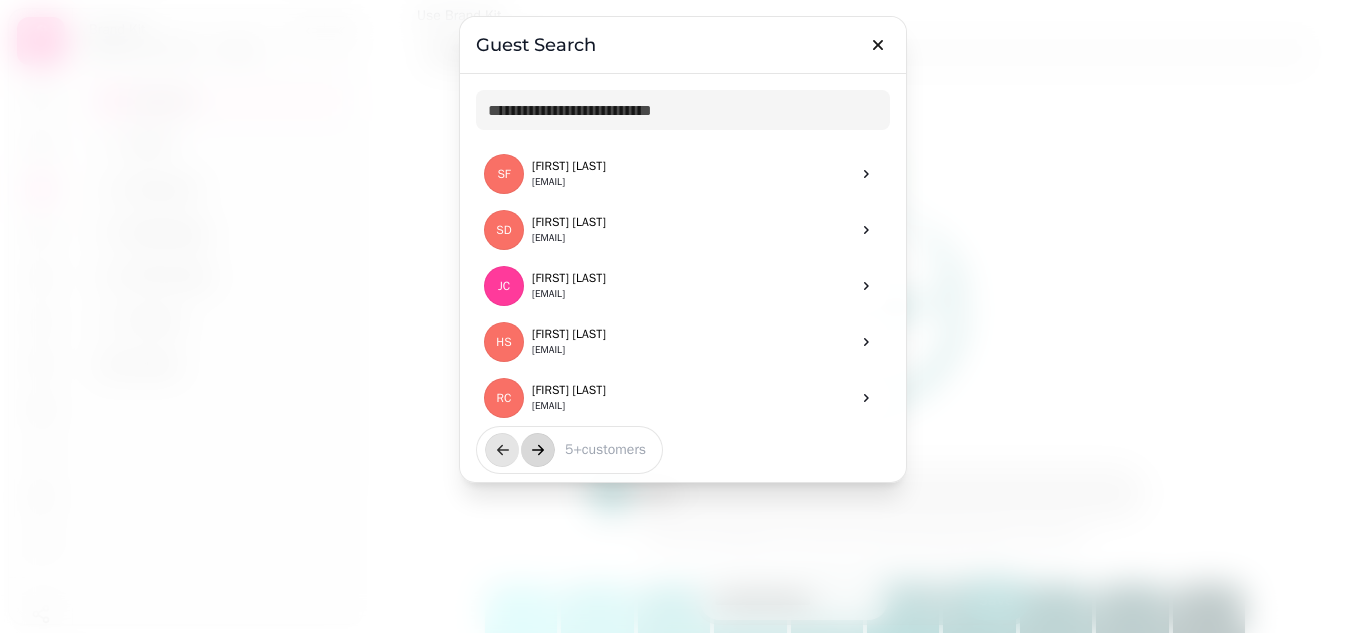 click 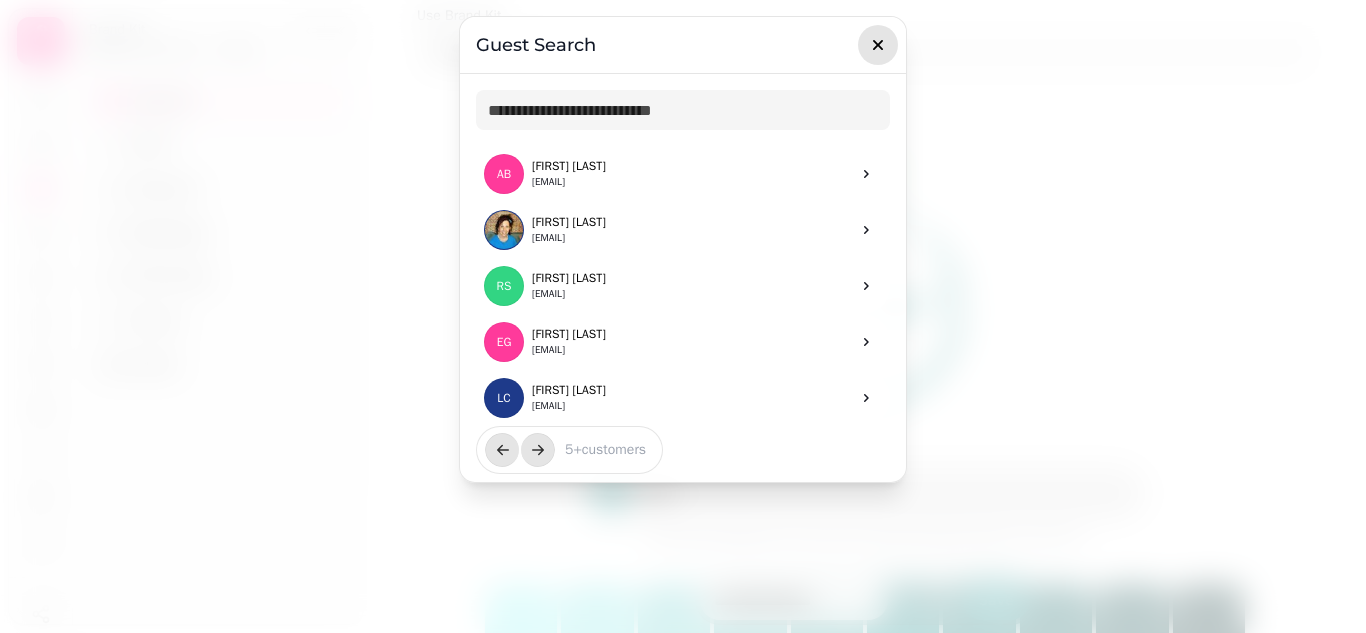 click 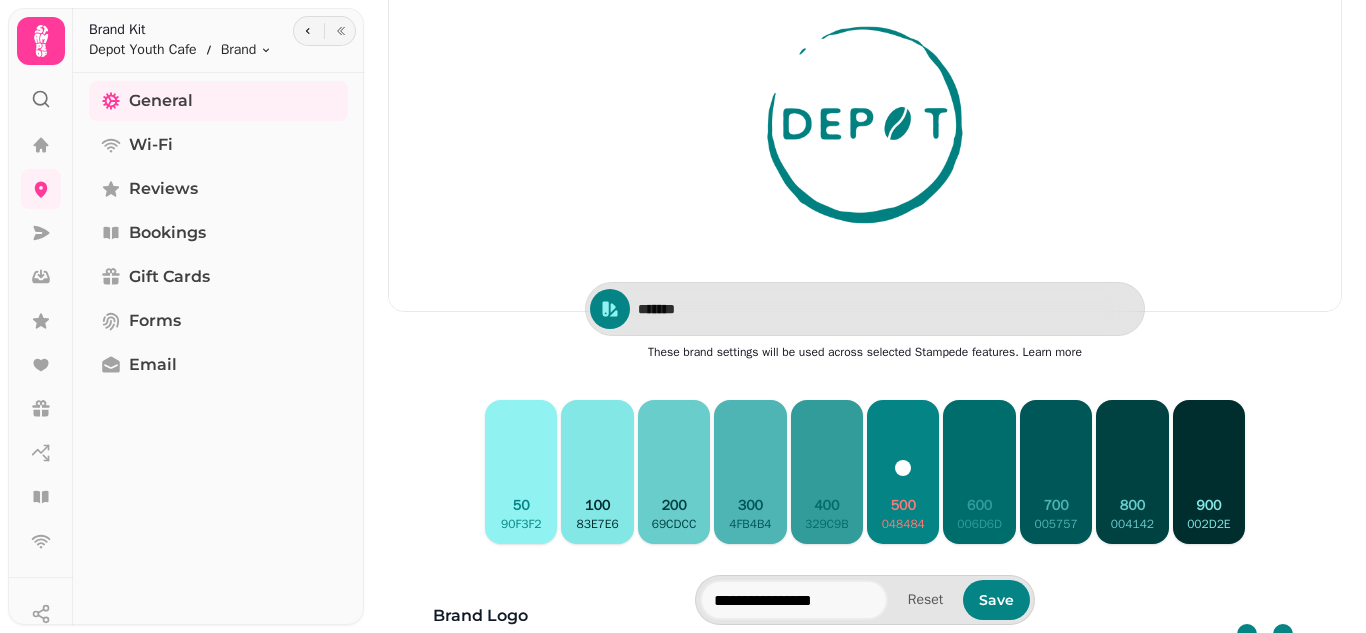 scroll, scrollTop: 0, scrollLeft: 0, axis: both 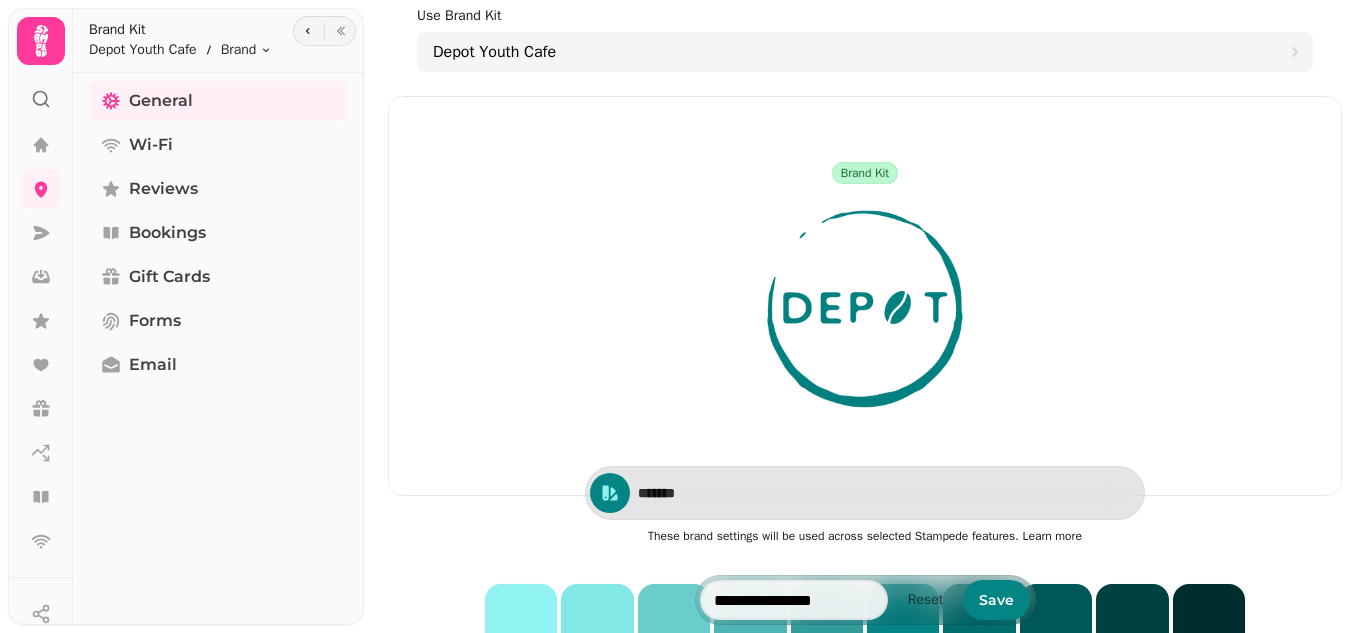 click 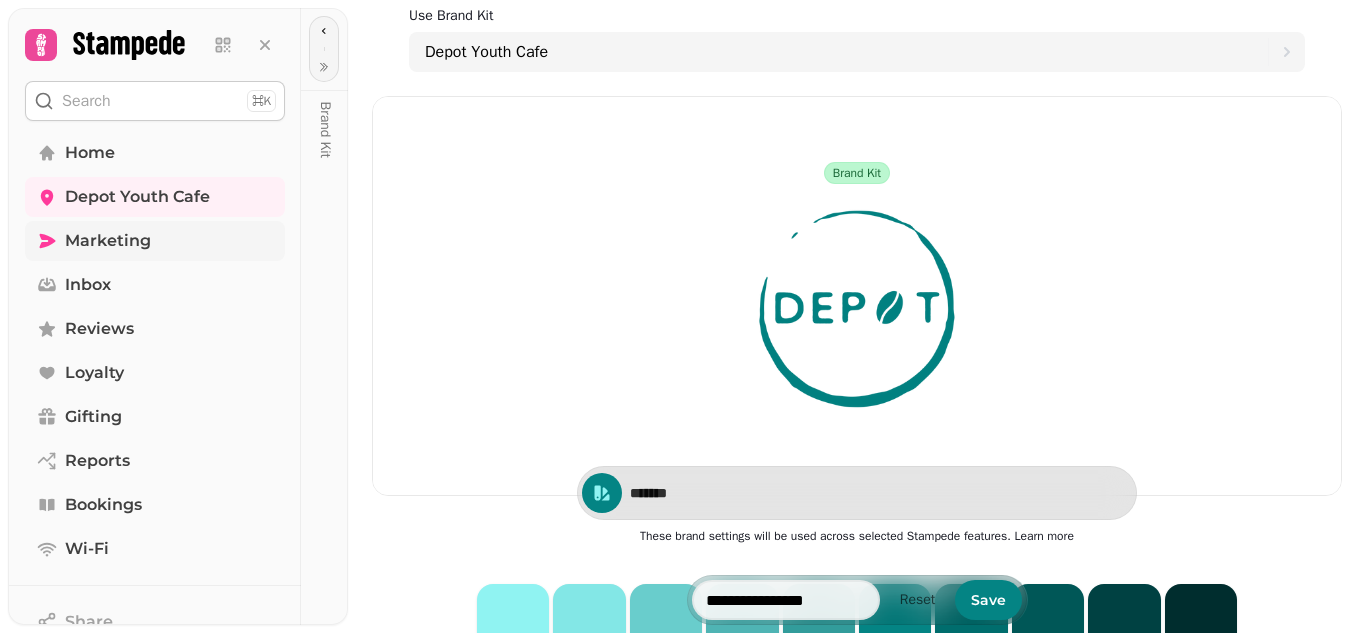 click on "Marketing" at bounding box center [108, 241] 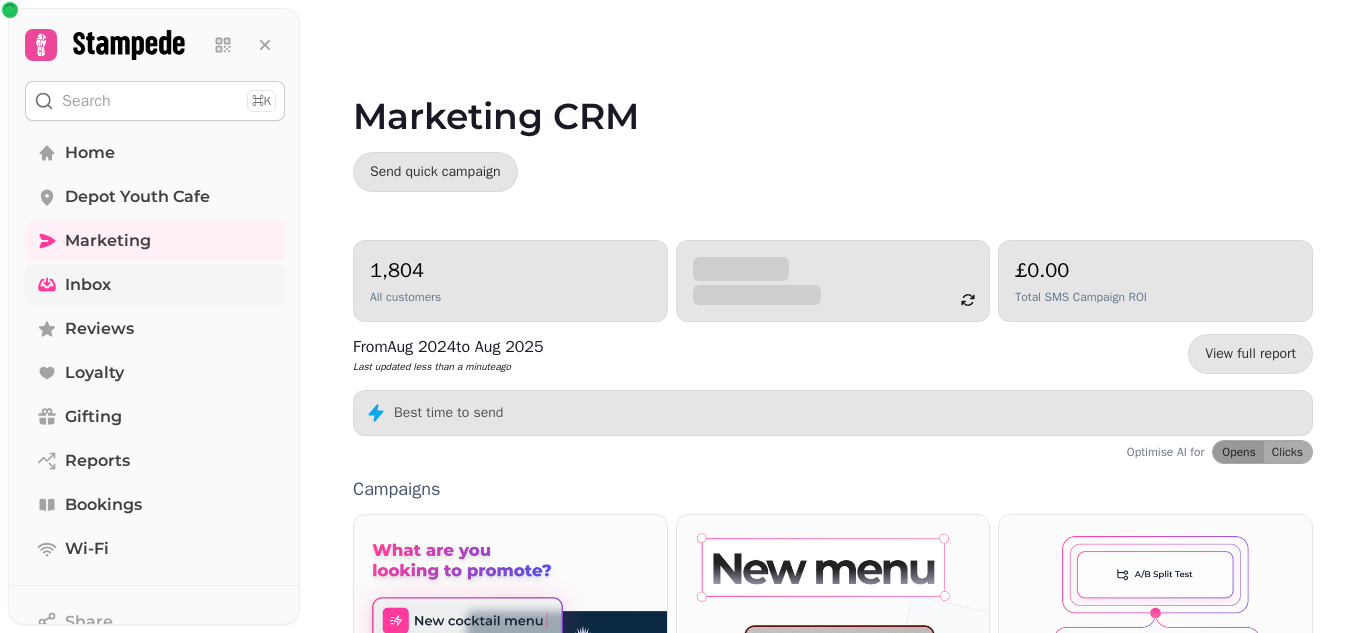 click on "Inbox" at bounding box center [88, 285] 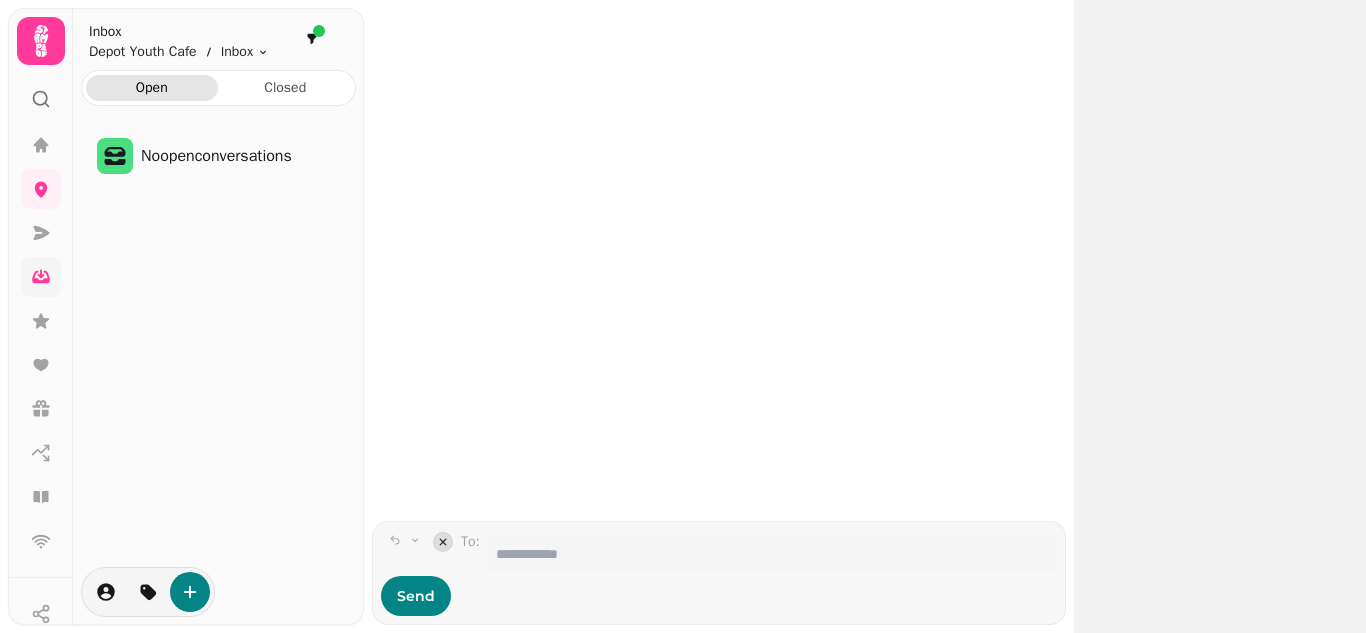 click 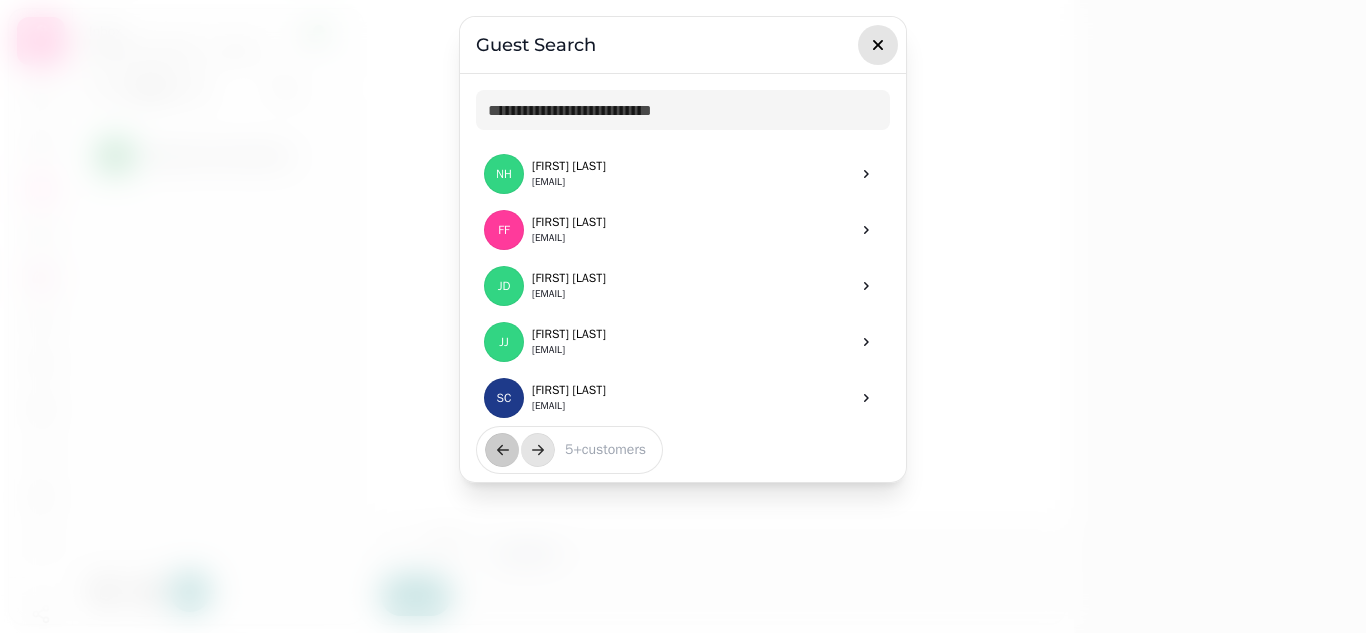 click 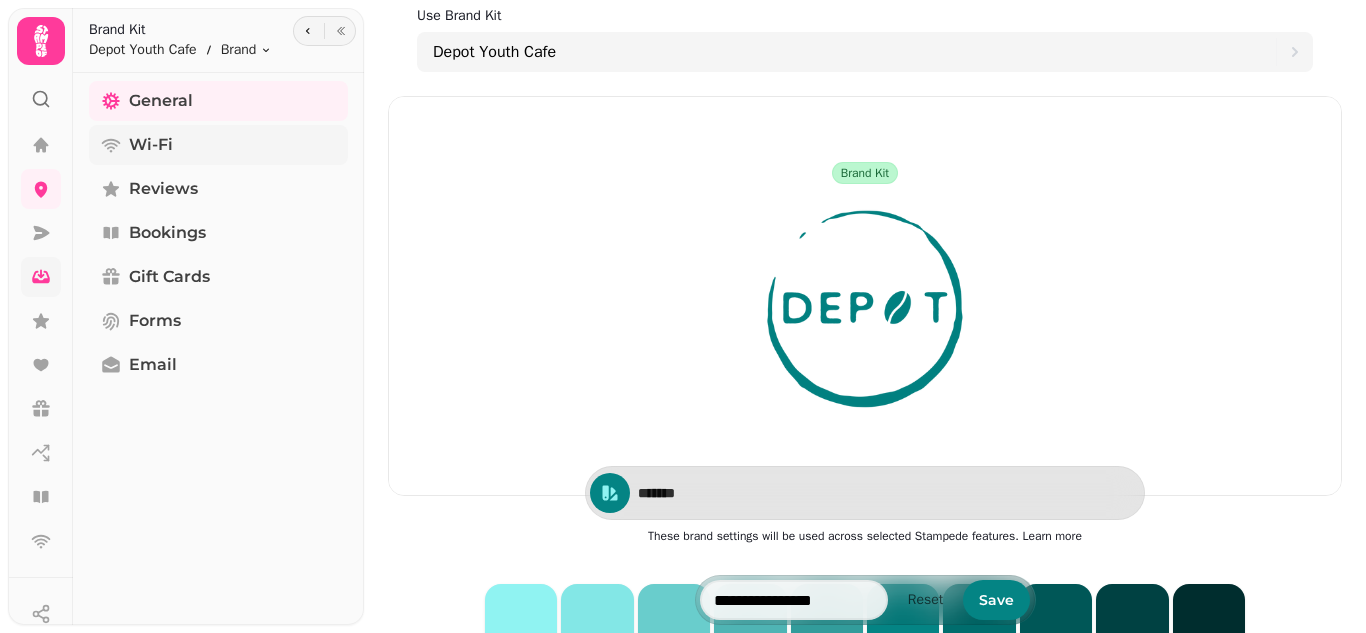 click on "Wi-Fi" at bounding box center (151, 145) 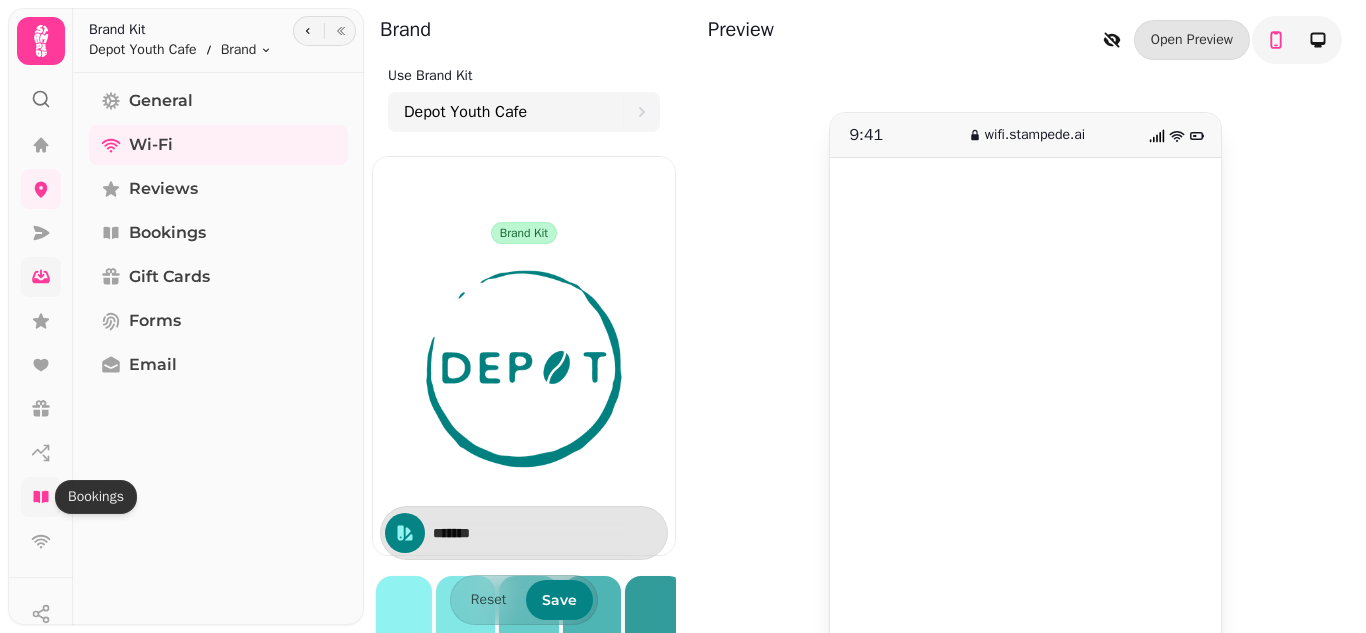 click at bounding box center [41, 497] 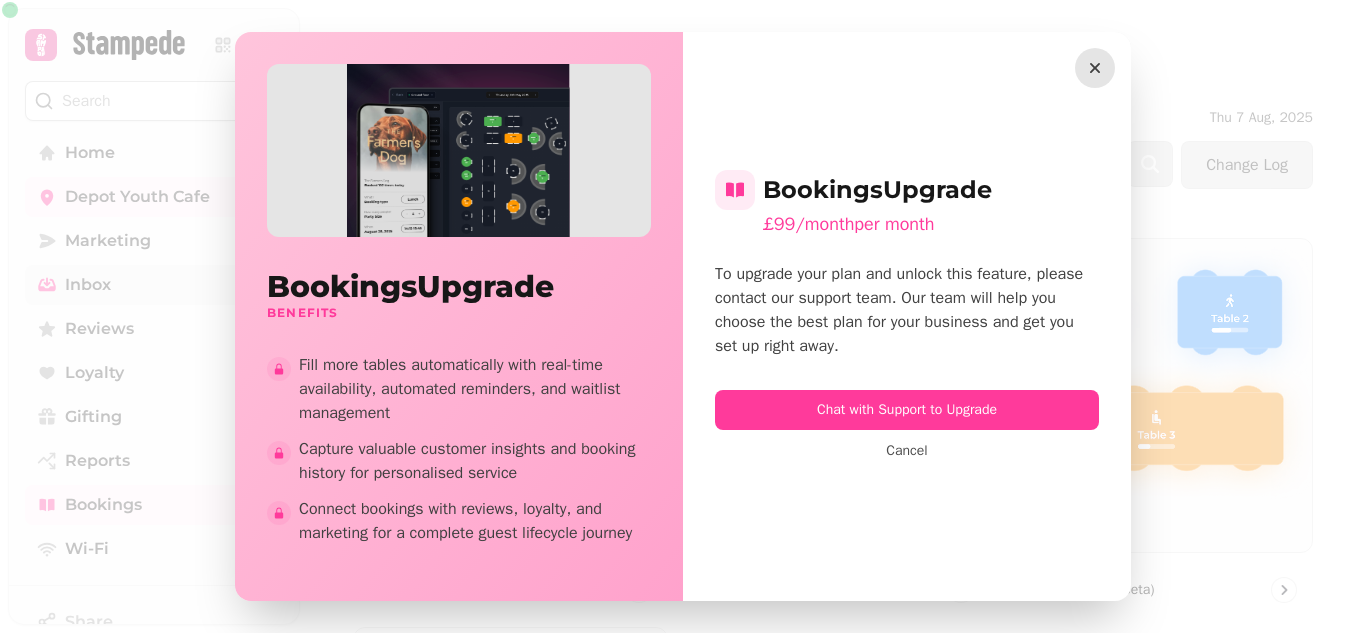 click 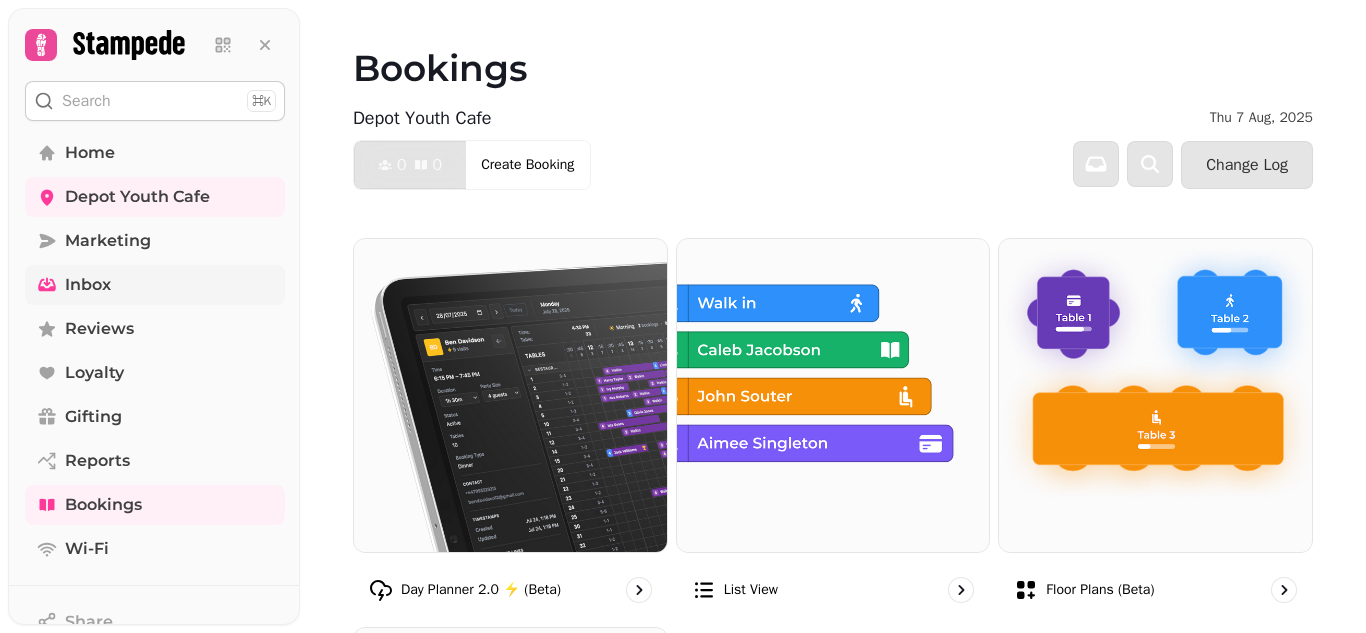 click on "Inbox" at bounding box center (155, 285) 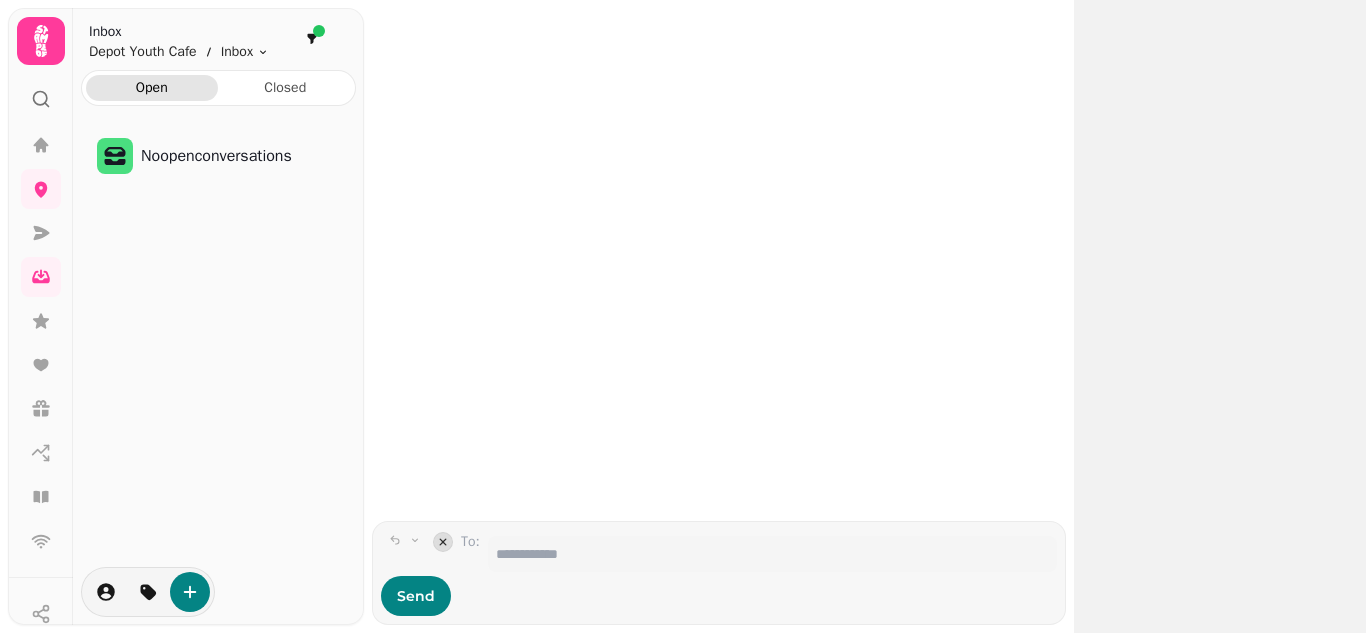 click 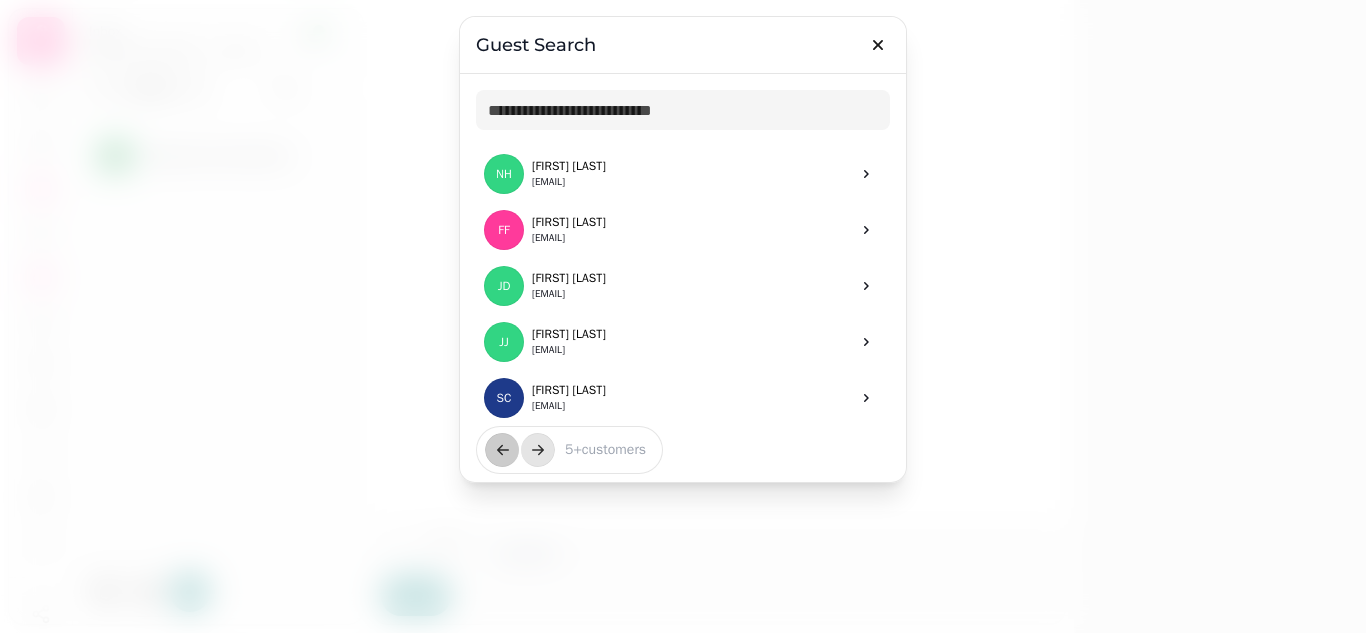 click on "Guest Search" at bounding box center [683, 45] 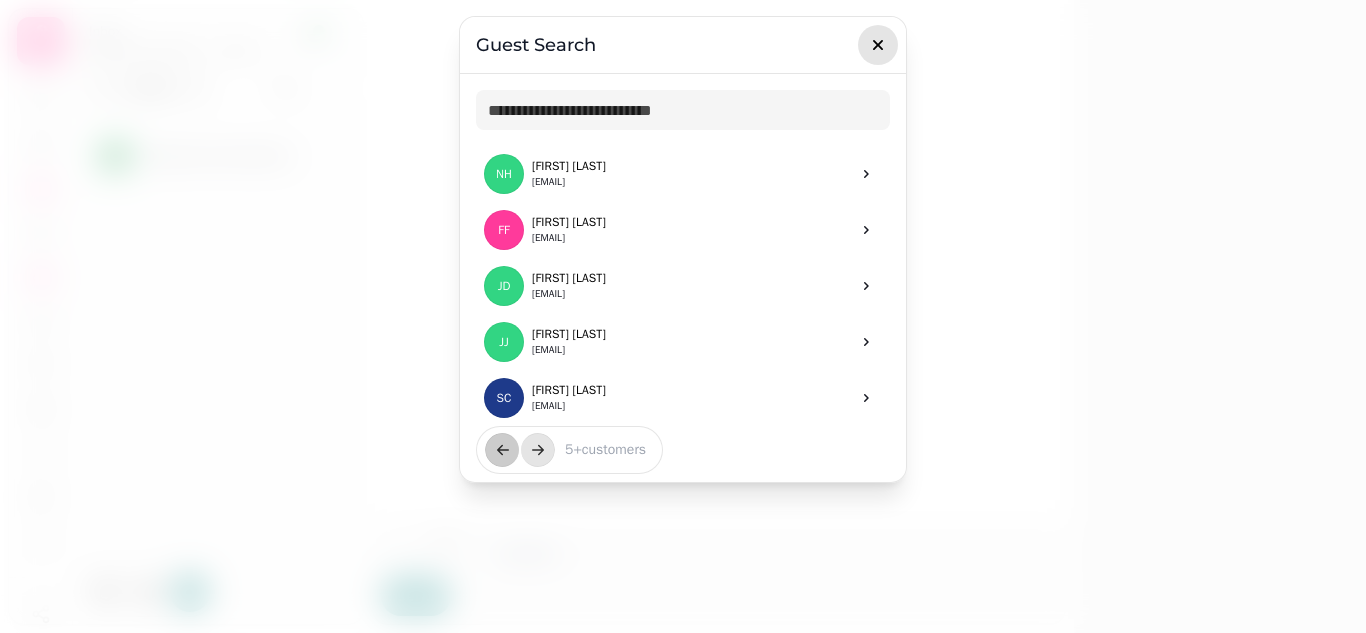 click 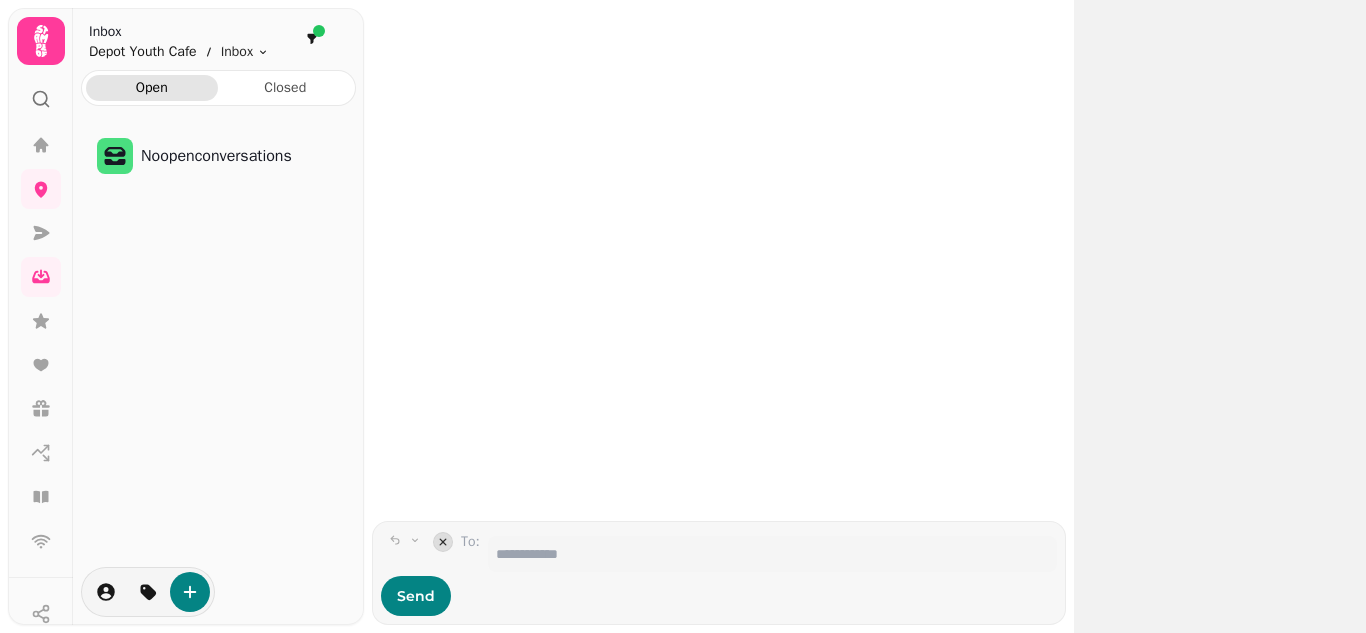 click on "Depot Youth Cafe" at bounding box center [143, 52] 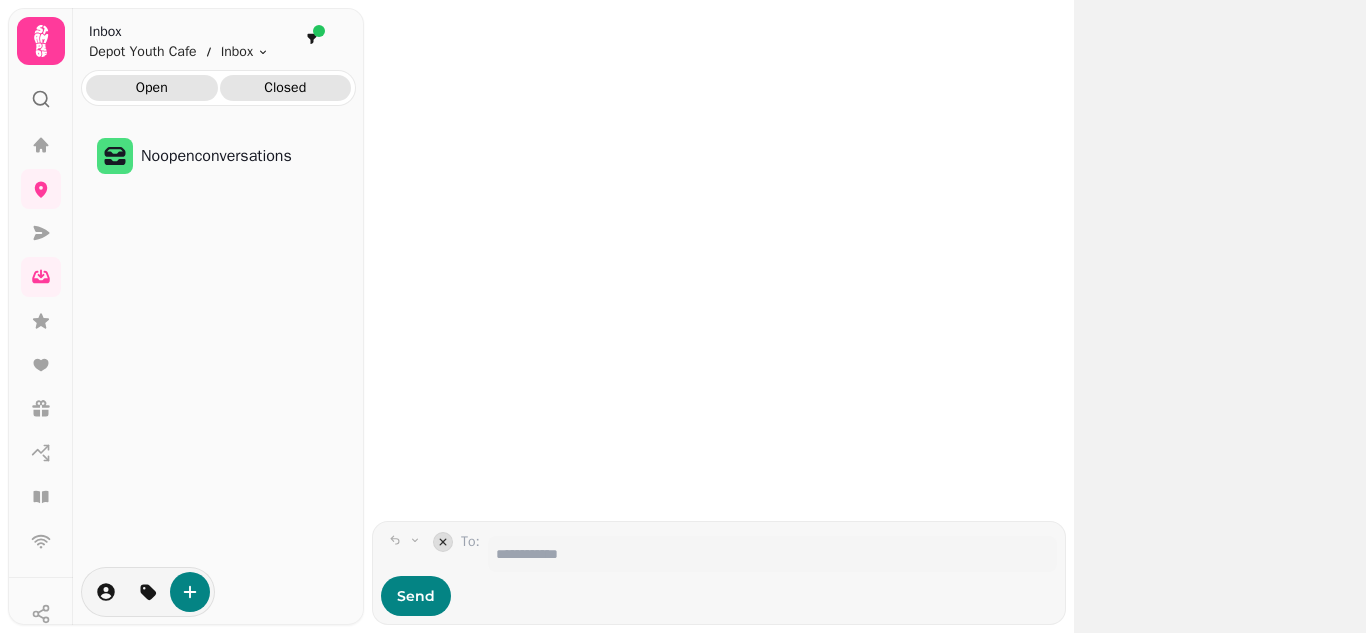 click on "Closed" at bounding box center (286, 88) 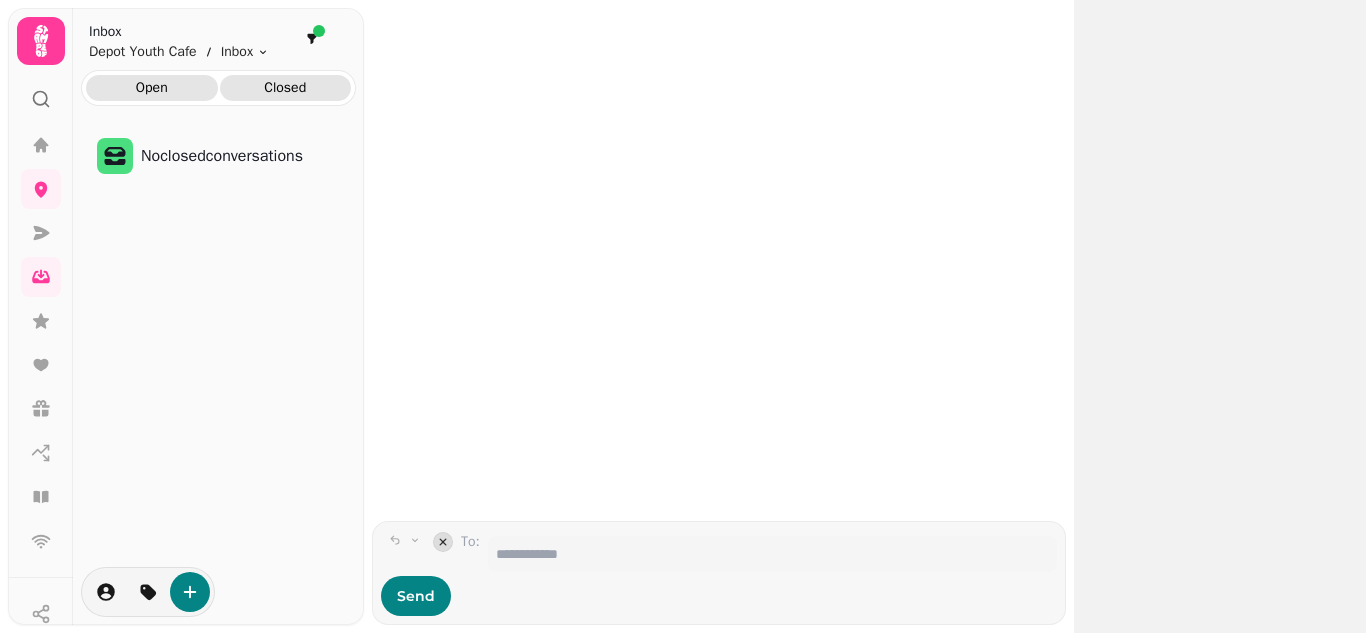 click on "Open" at bounding box center [152, 88] 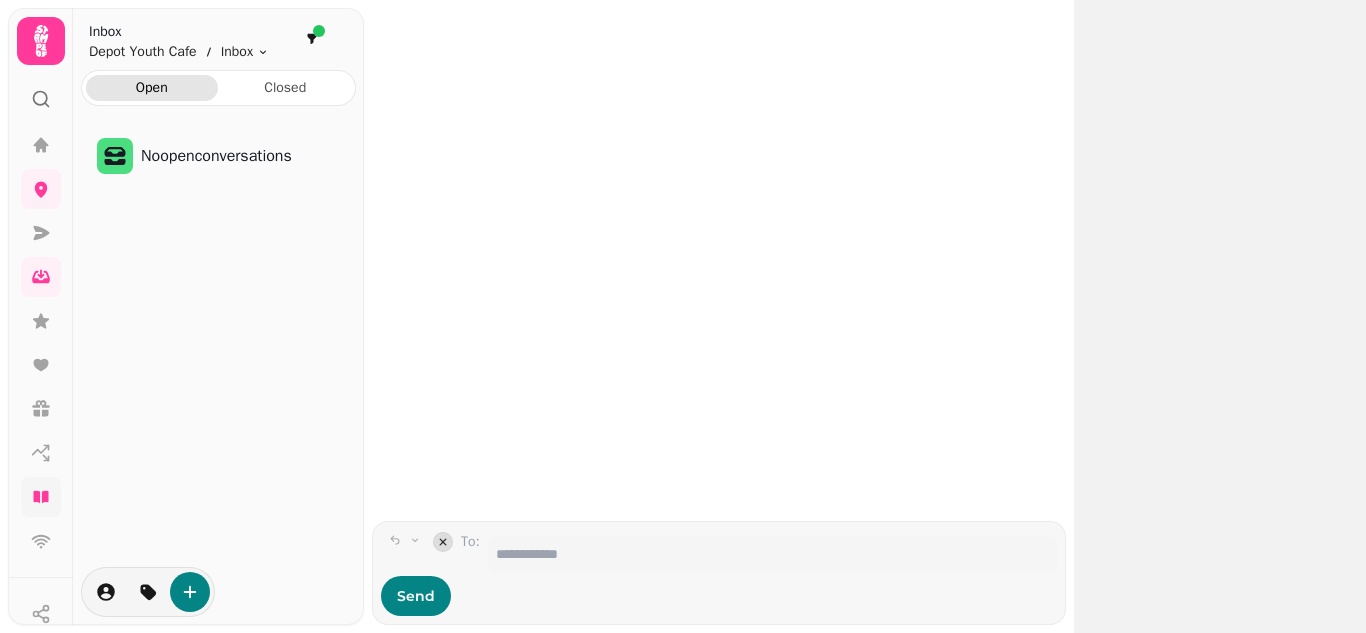 click at bounding box center [41, 497] 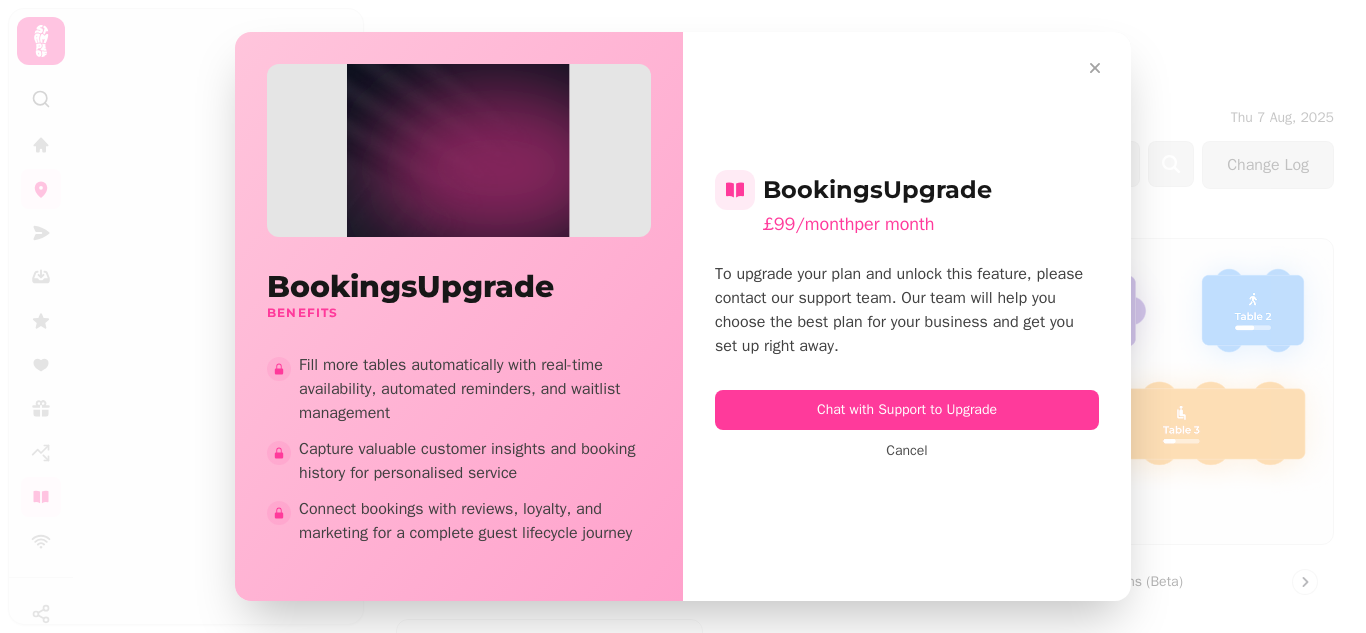 click on "Bookings  Upgrade Benefits Fill more tables automatically with real-time availability, automated reminders, and waitlist management Capture valuable customer insights and booking history for personalised service Connect bookings with reviews, loyalty, and marketing for a complete guest lifecycle journey Bookings  Upgrade £99/month  per month To upgrade your plan and unlock this feature, please contact our support team. Our team will help you choose the best plan for your business and get you set up right away. Chat with Support to Upgrade Cancel" at bounding box center [683, 316] 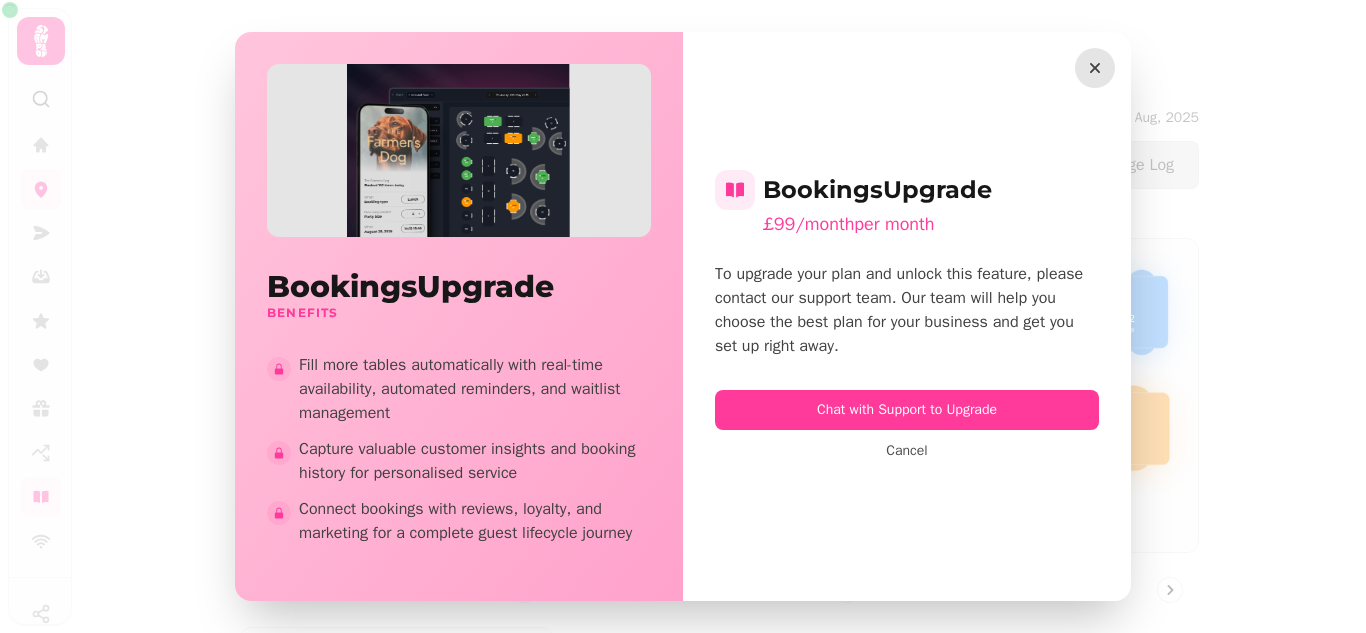 click 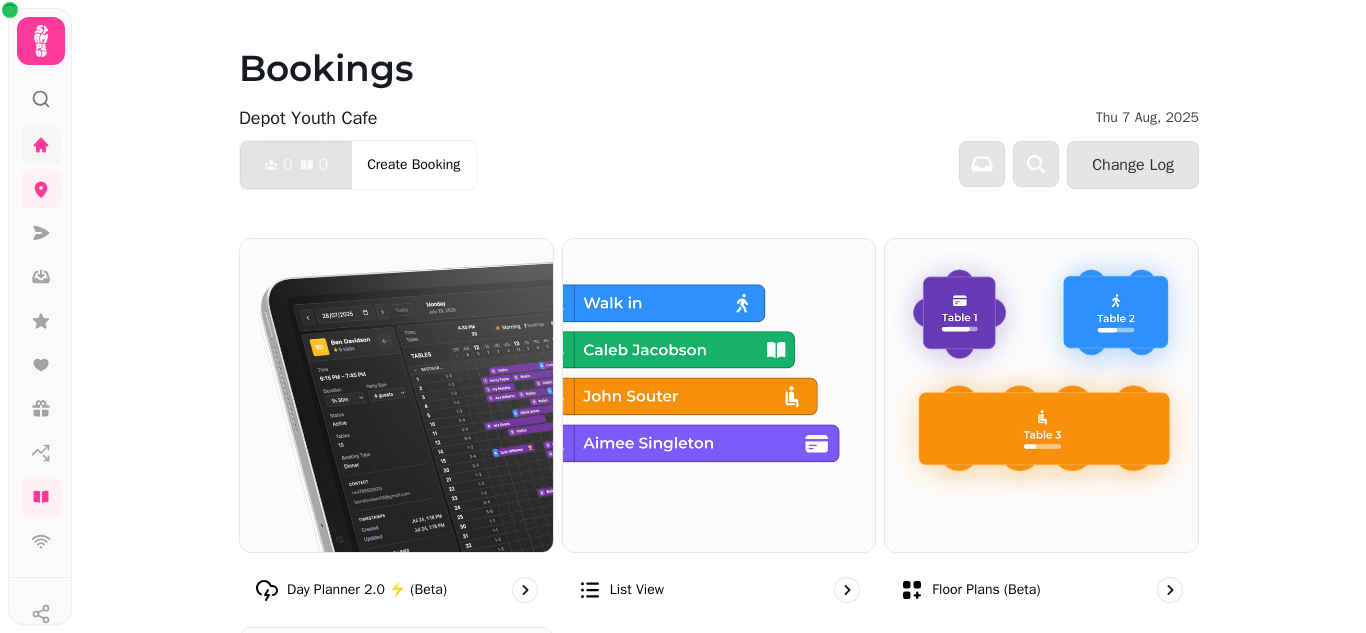 click at bounding box center [41, 145] 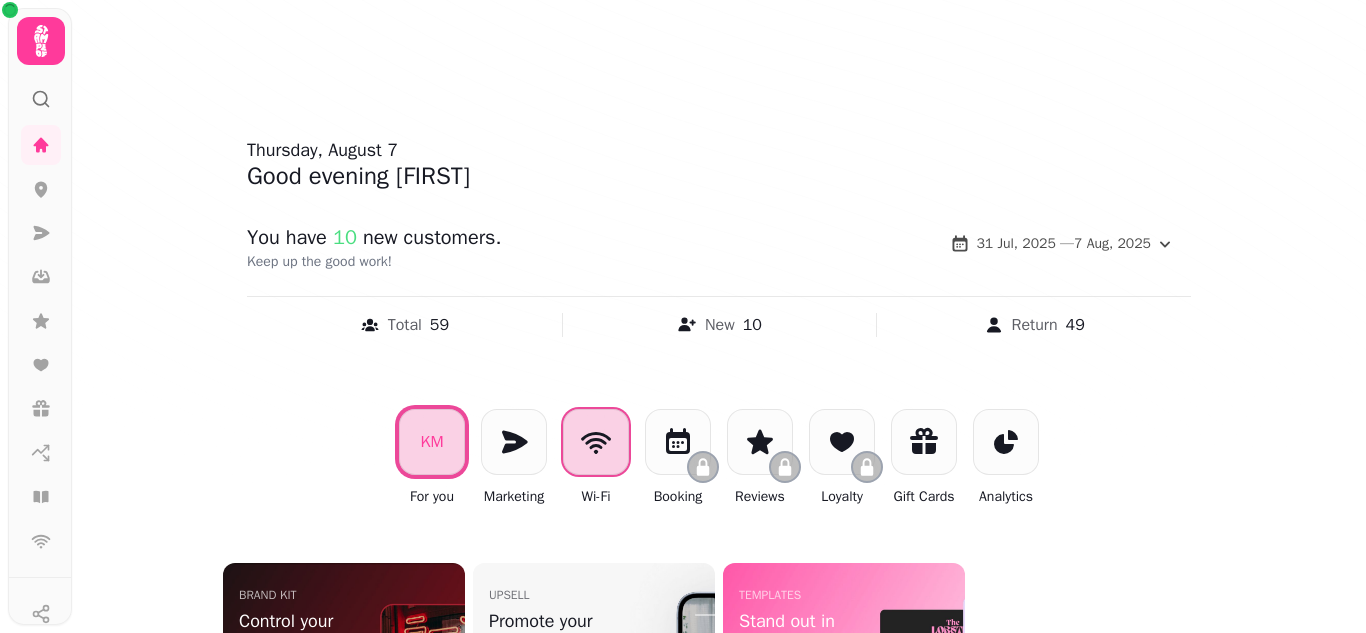 click 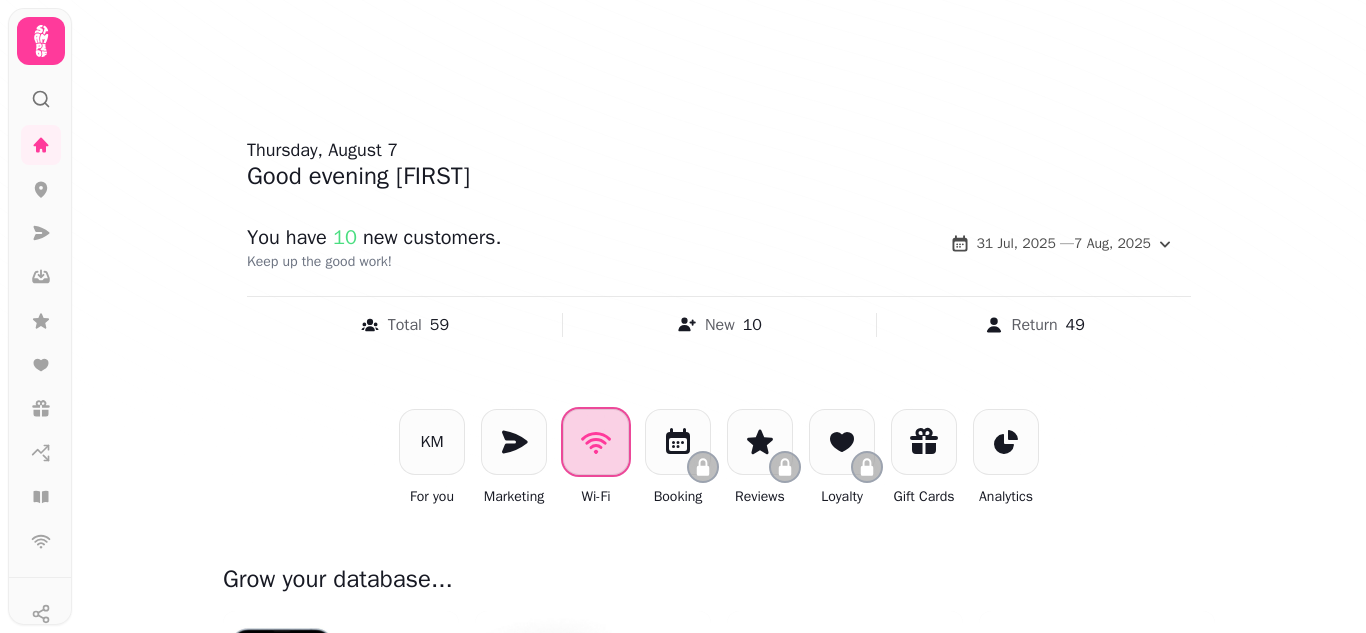 click 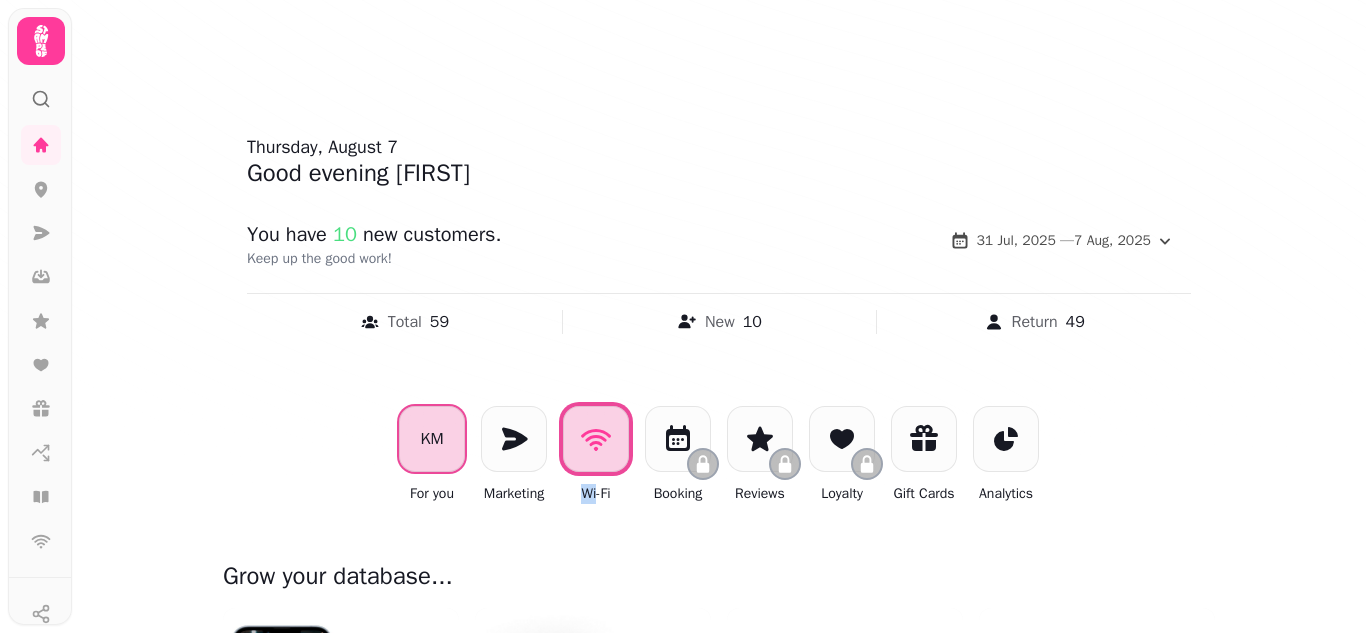 scroll, scrollTop: 0, scrollLeft: 0, axis: both 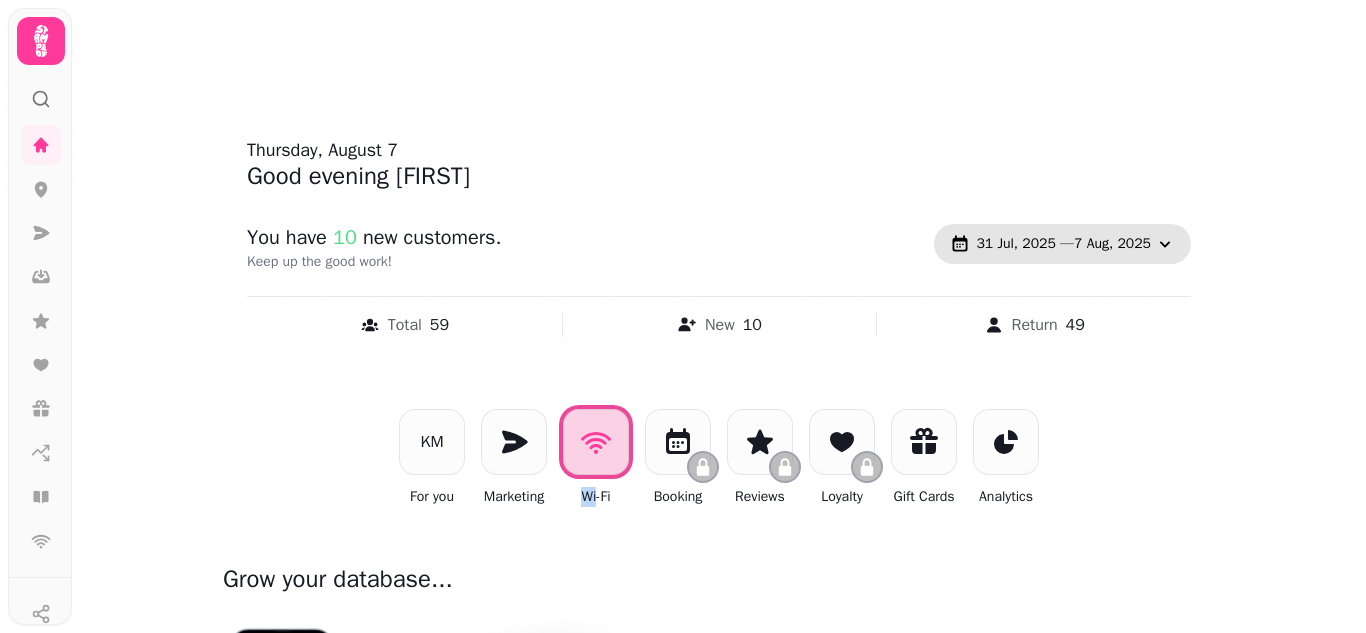 click on "[MONTH] 2025    —  [MONTH], 2025" at bounding box center [1063, 244] 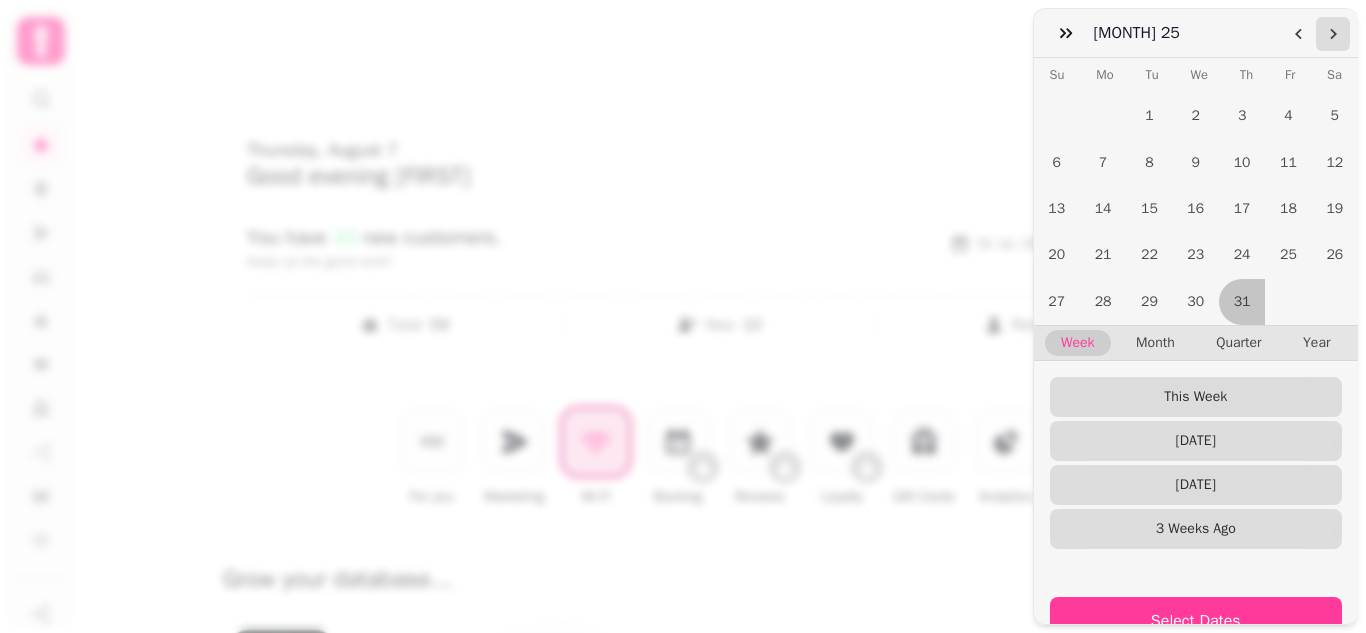 click 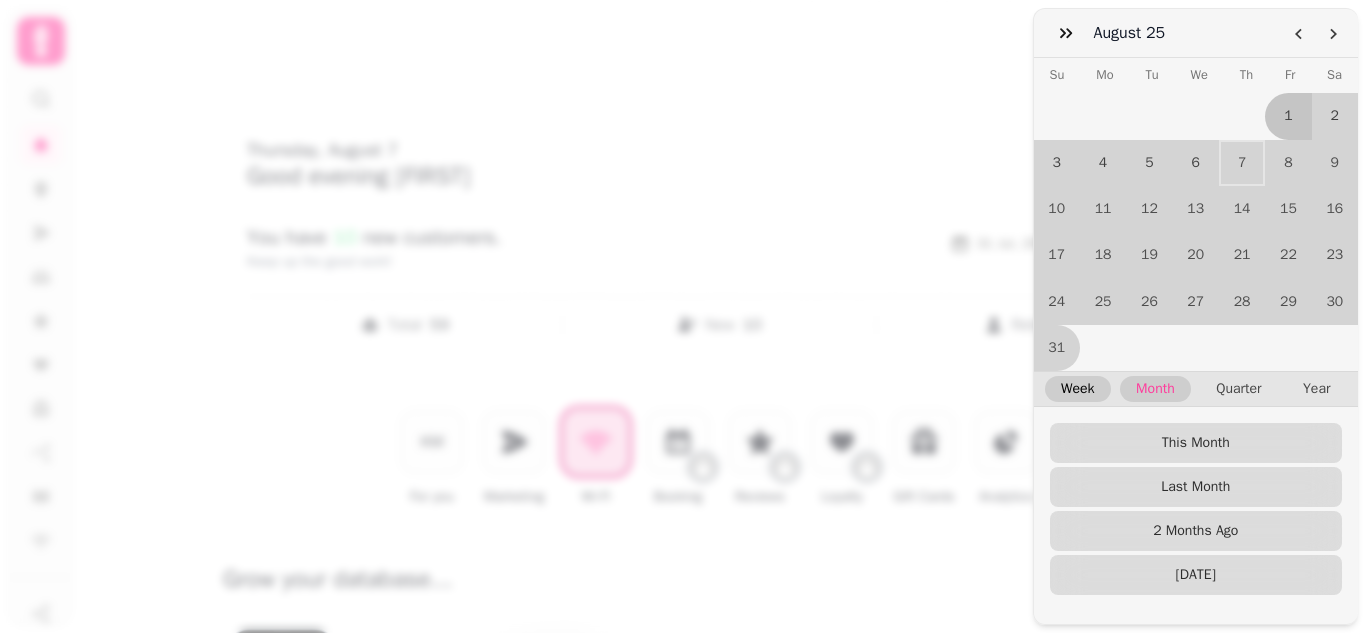 click on "Week" at bounding box center [1078, 389] 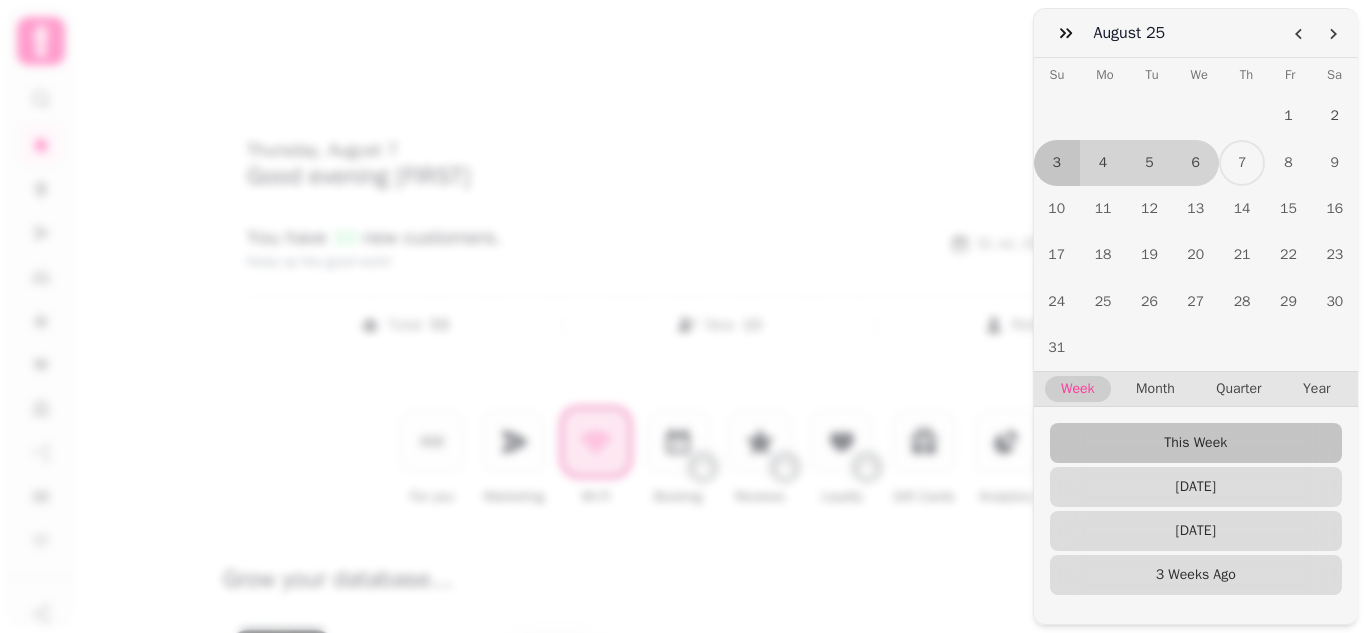 click on "TP-LINK TECHNOLOGIES CO.,LTD. [DATE] [DATE] Su Mo Tu We Th Fr Sa 1 2 3 4 5 6 7 8 9 10 11 12 13 14 15 16 17 18 19 20 21 22 23 24 25 26 27 28 29 30 31 Week Month Quarter Year This Week Last Week 2 Weeks Ago 3 Weeks Ago Select Dates Sun 3 Aug, 2025   -   Wed 6 Aug, 2025" at bounding box center (683, 332) 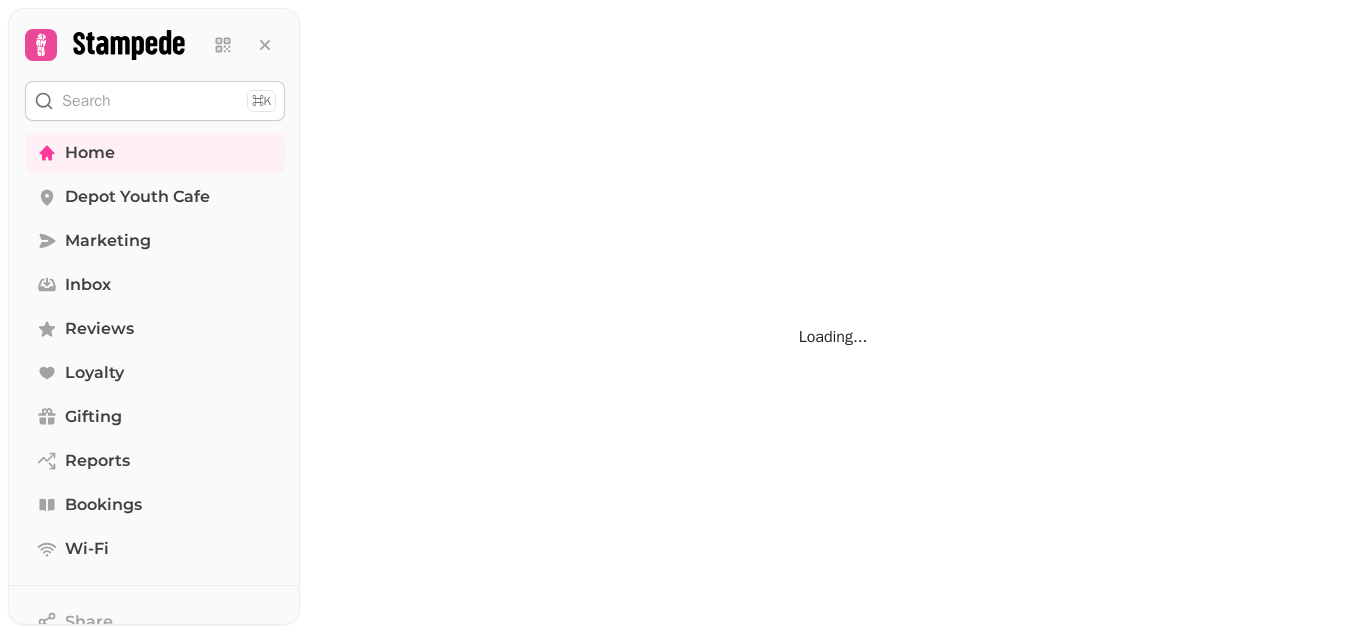 scroll, scrollTop: 0, scrollLeft: 0, axis: both 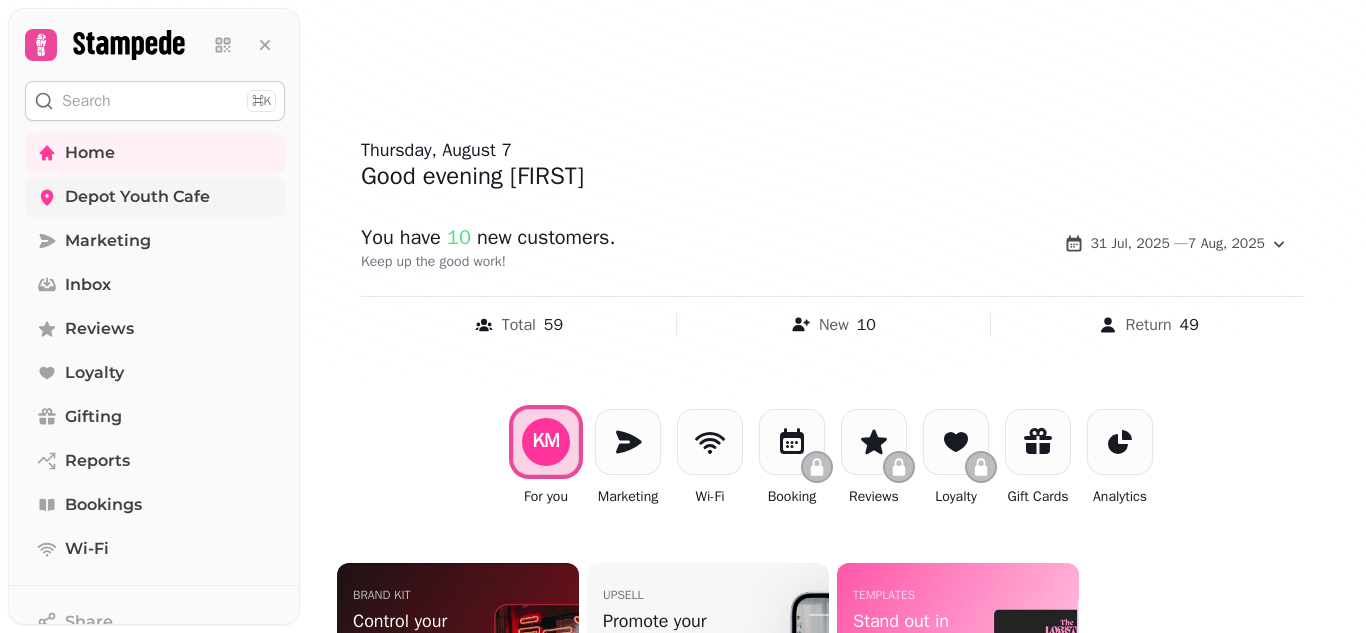 click on "Depot Youth Cafe" at bounding box center [137, 197] 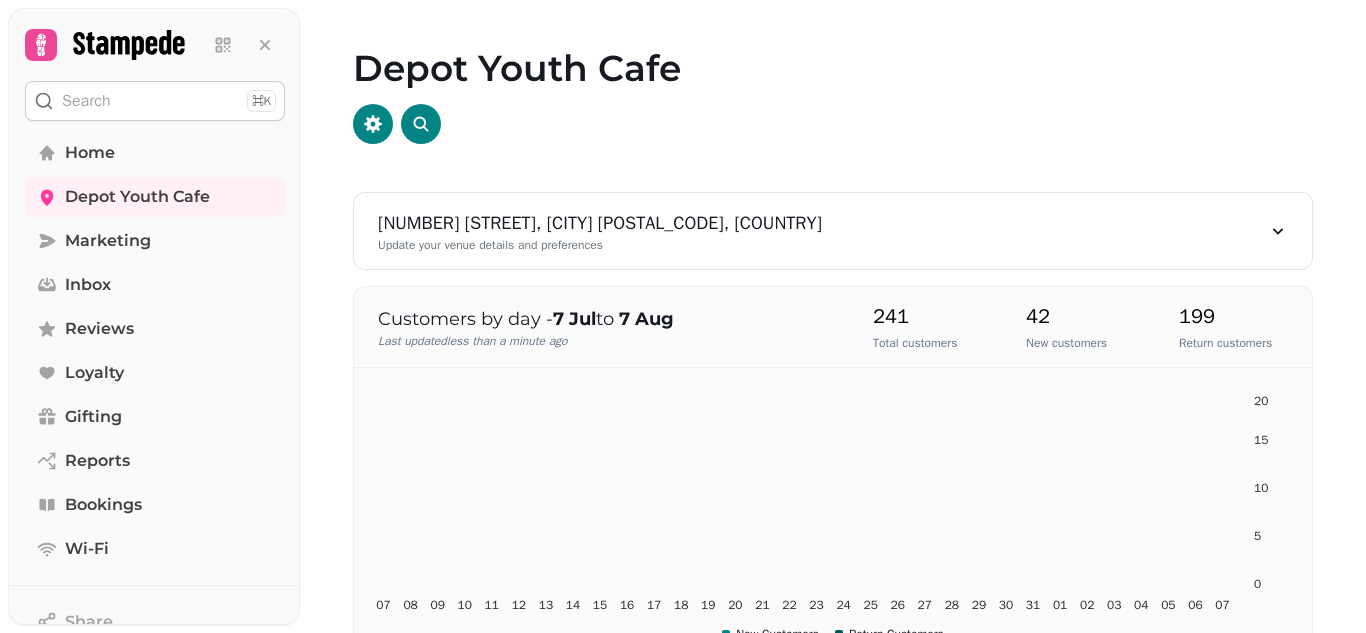 scroll, scrollTop: 123, scrollLeft: 0, axis: vertical 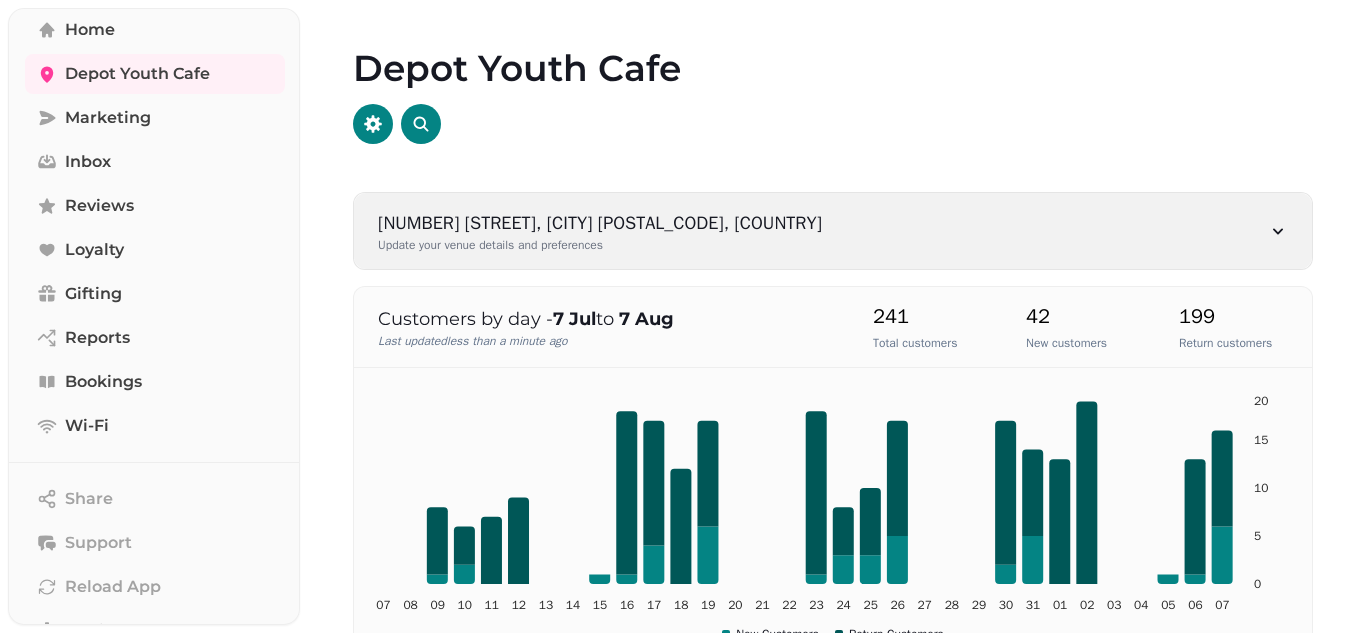 click on "35 Pendre, Cardigan SA43, UK Update your venue details and preferences" at bounding box center (833, 231) 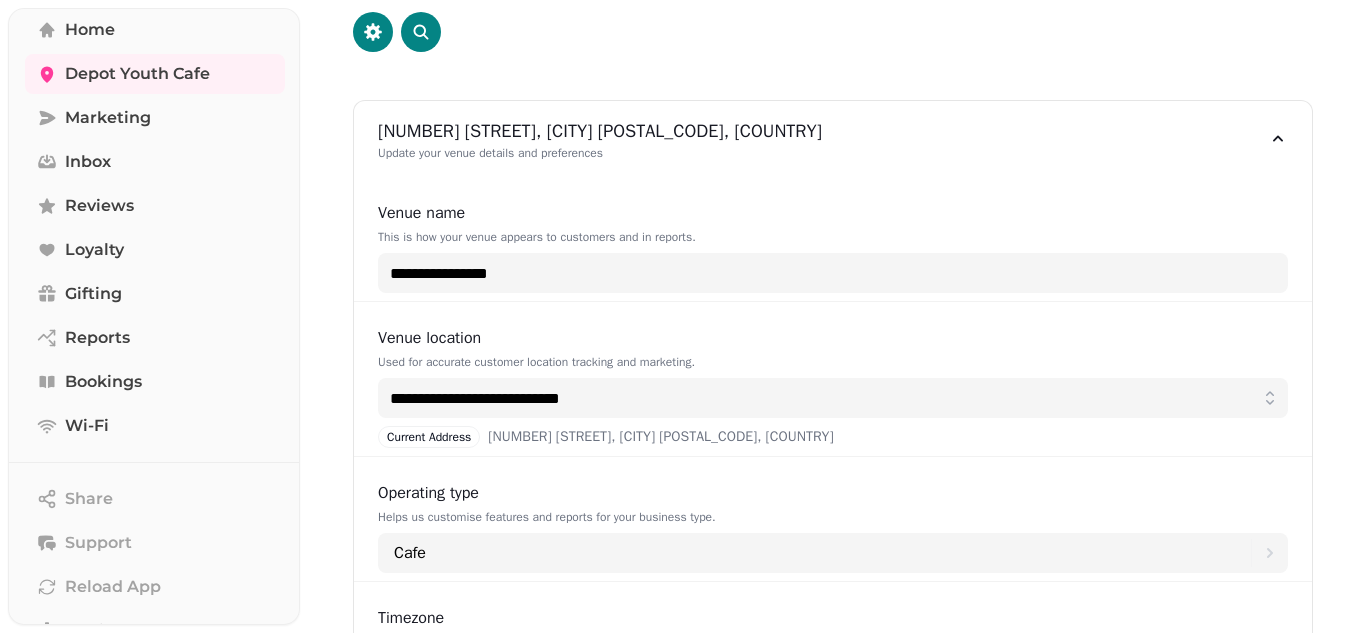 scroll, scrollTop: 78, scrollLeft: 0, axis: vertical 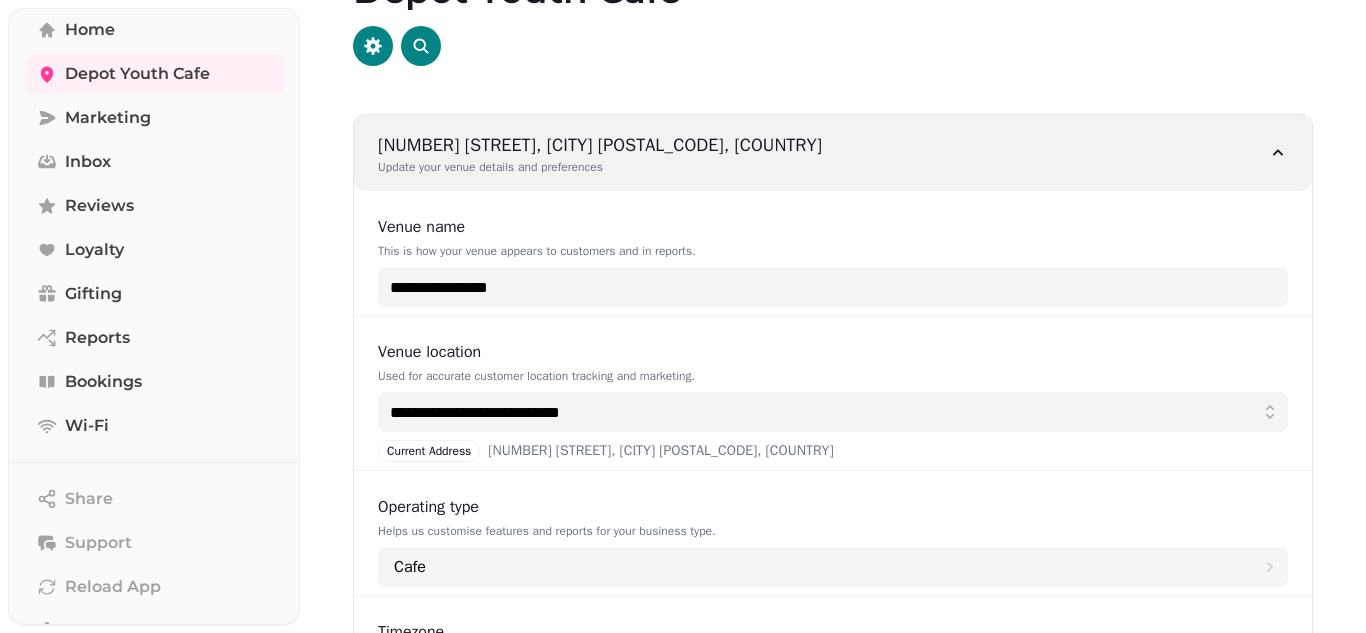 click 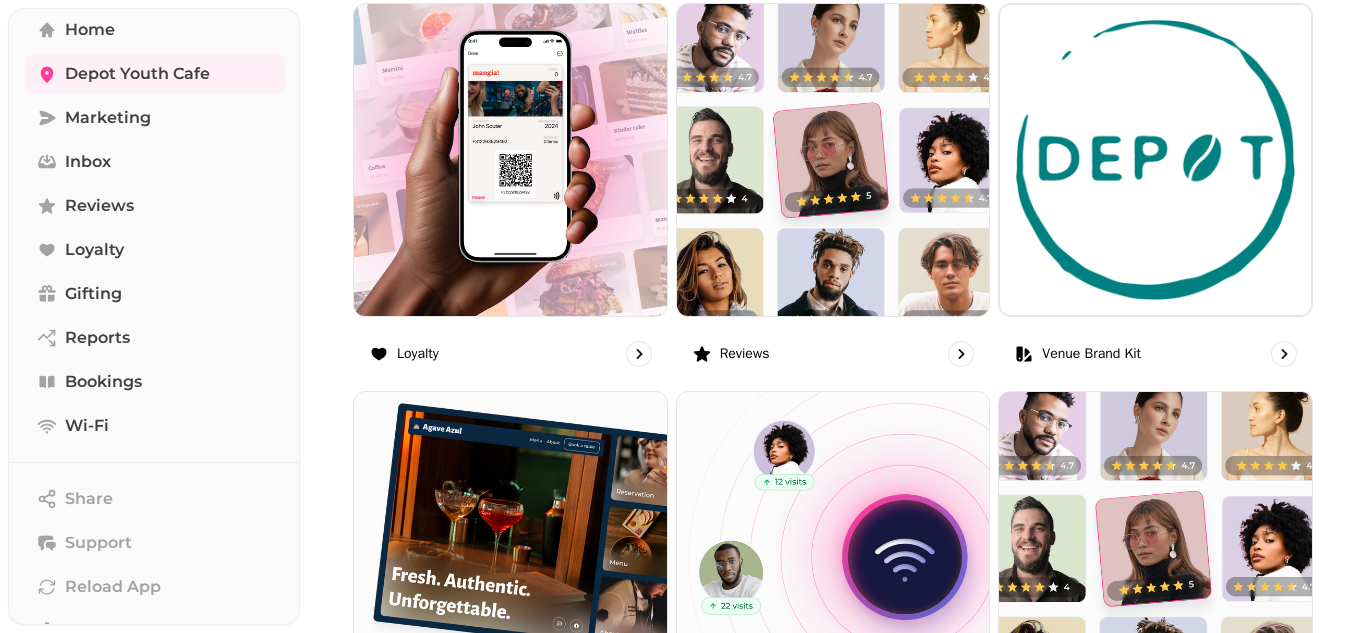 scroll, scrollTop: 1398, scrollLeft: 0, axis: vertical 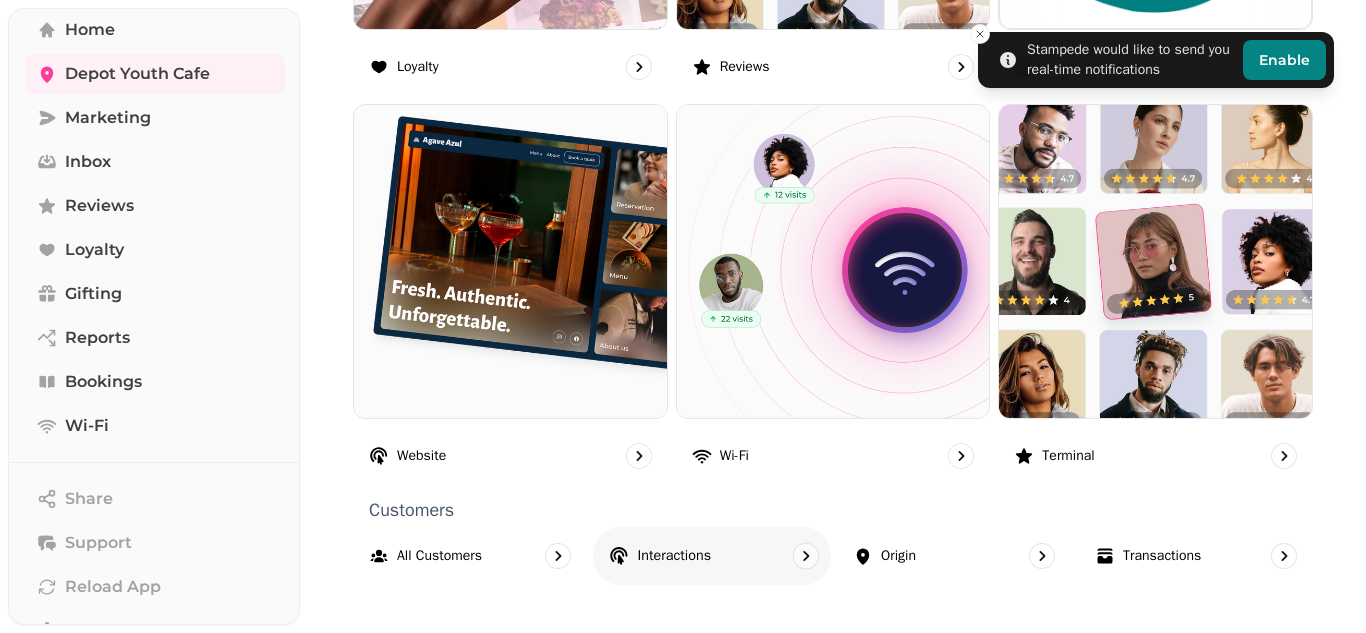 click on "Interactions" at bounding box center (675, 556) 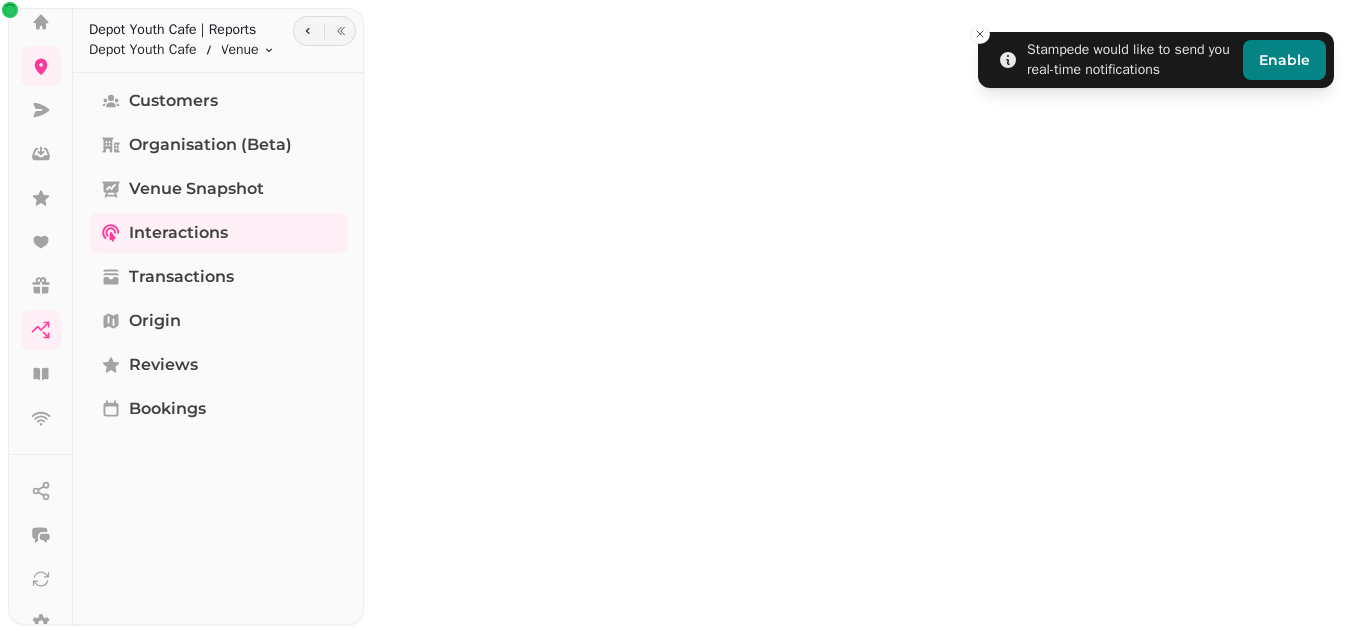 select on "**" 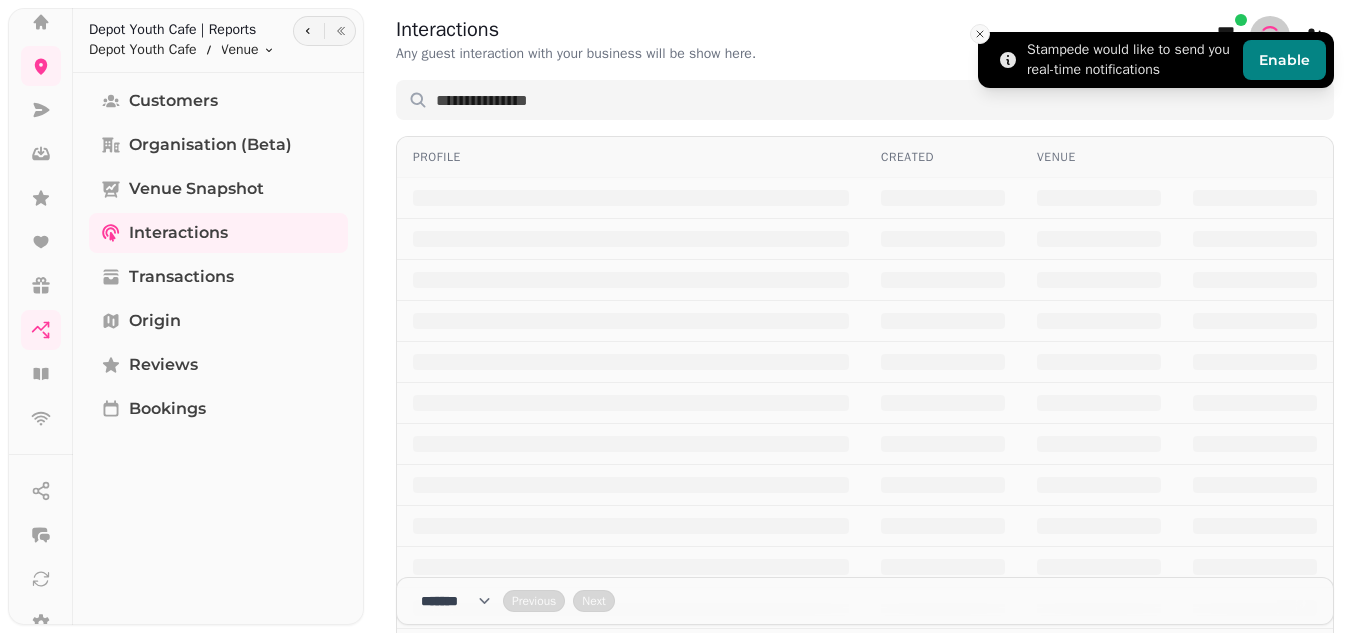 click 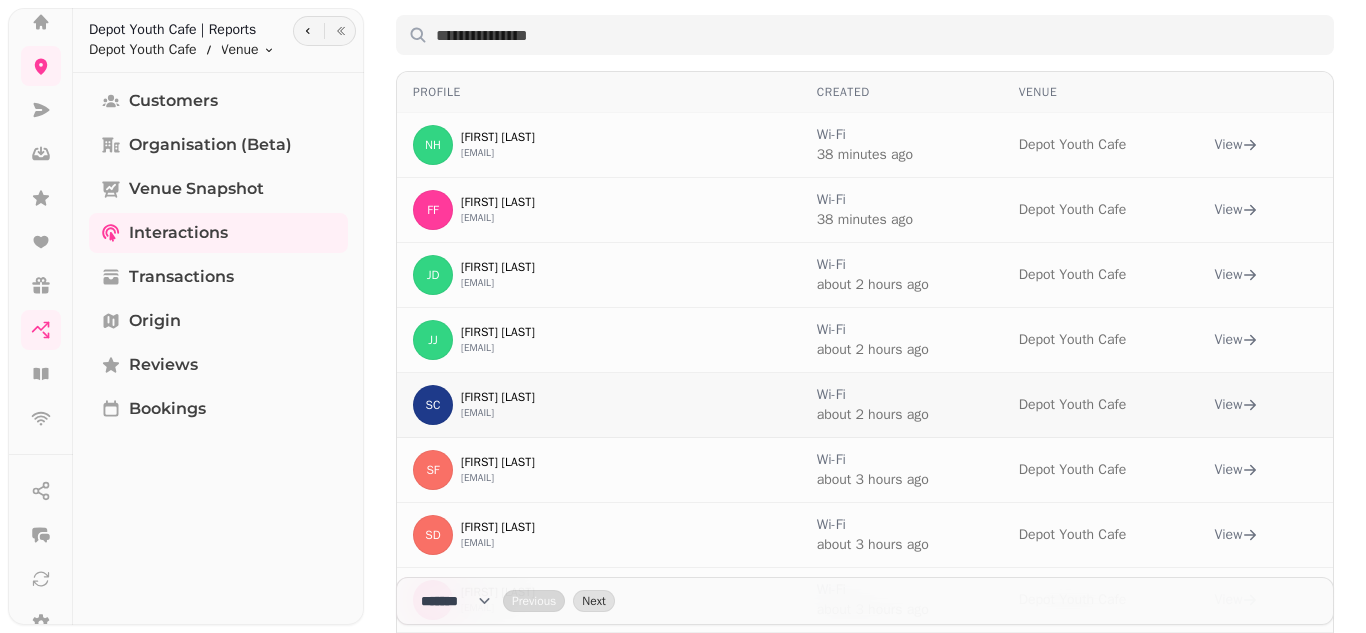 scroll, scrollTop: 58, scrollLeft: 0, axis: vertical 